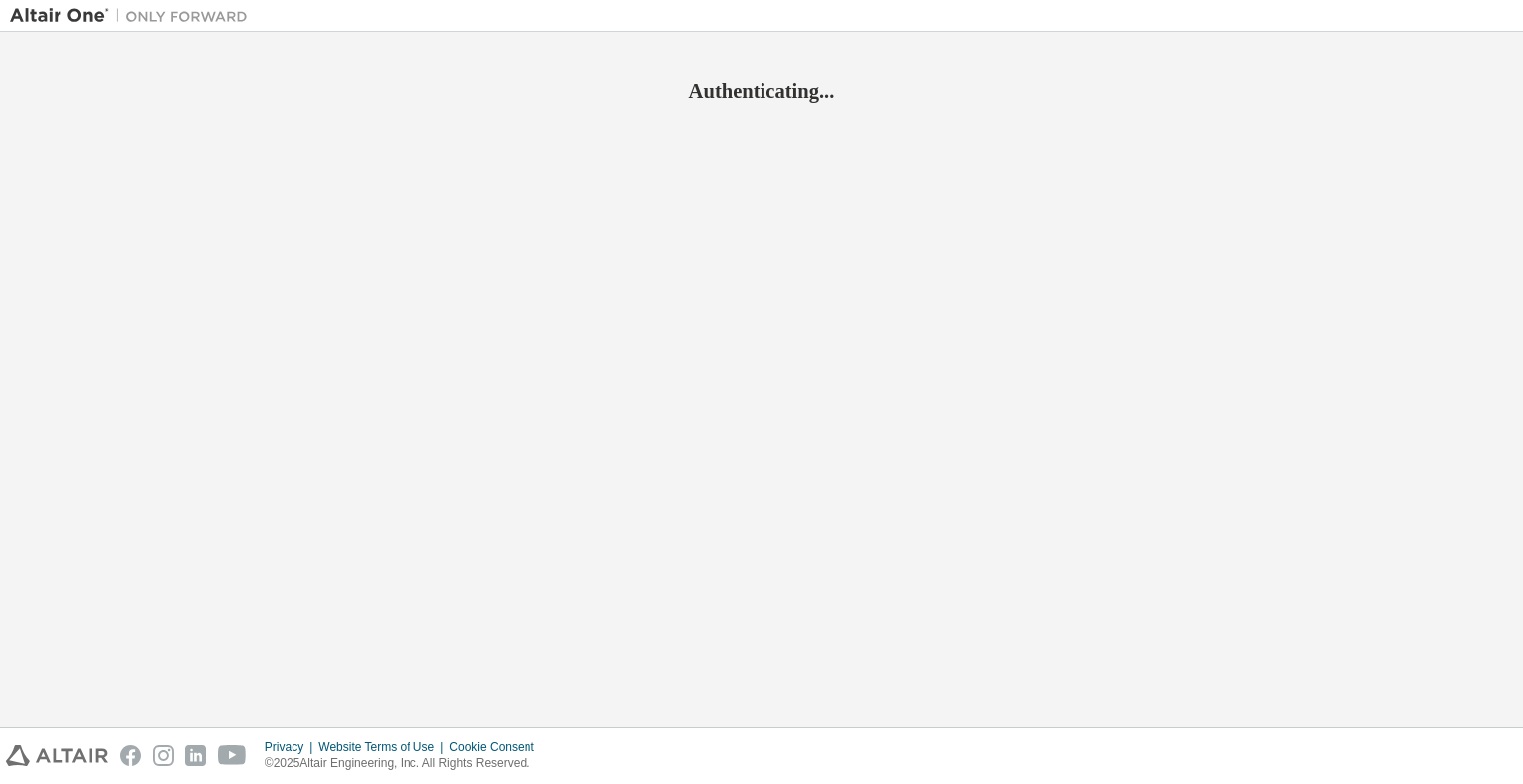 scroll, scrollTop: 0, scrollLeft: 0, axis: both 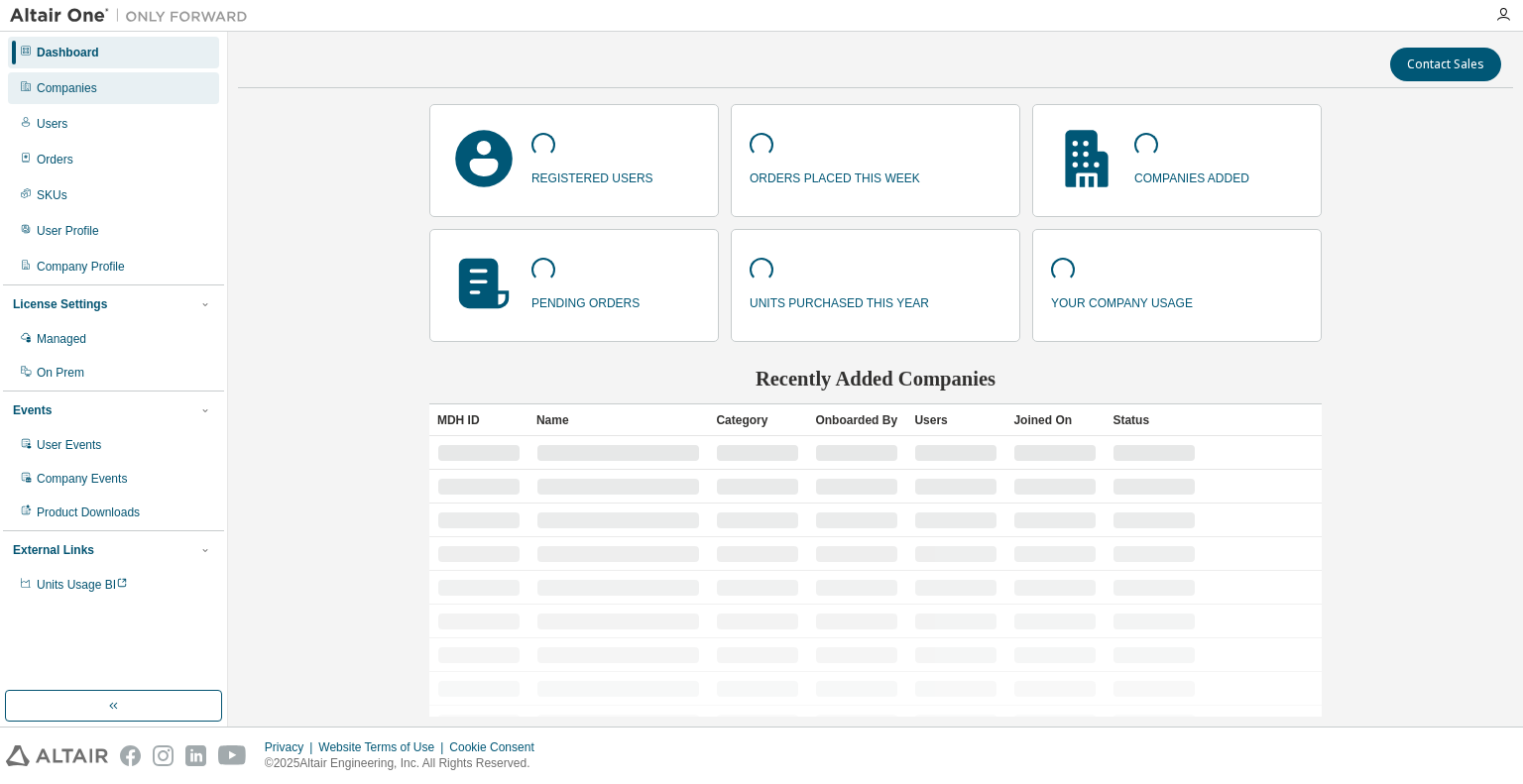 click on "Companies" at bounding box center [66, 88] 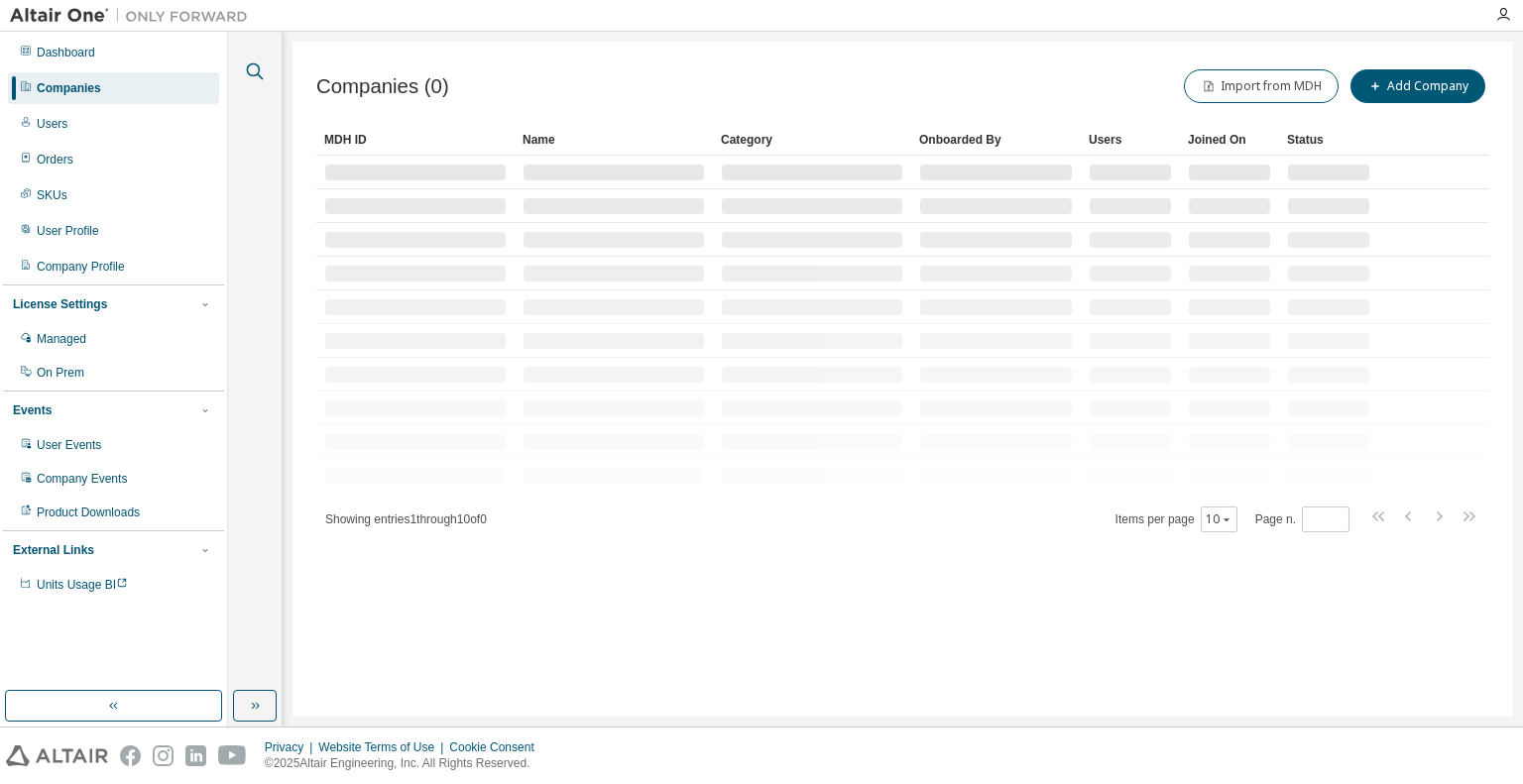 click 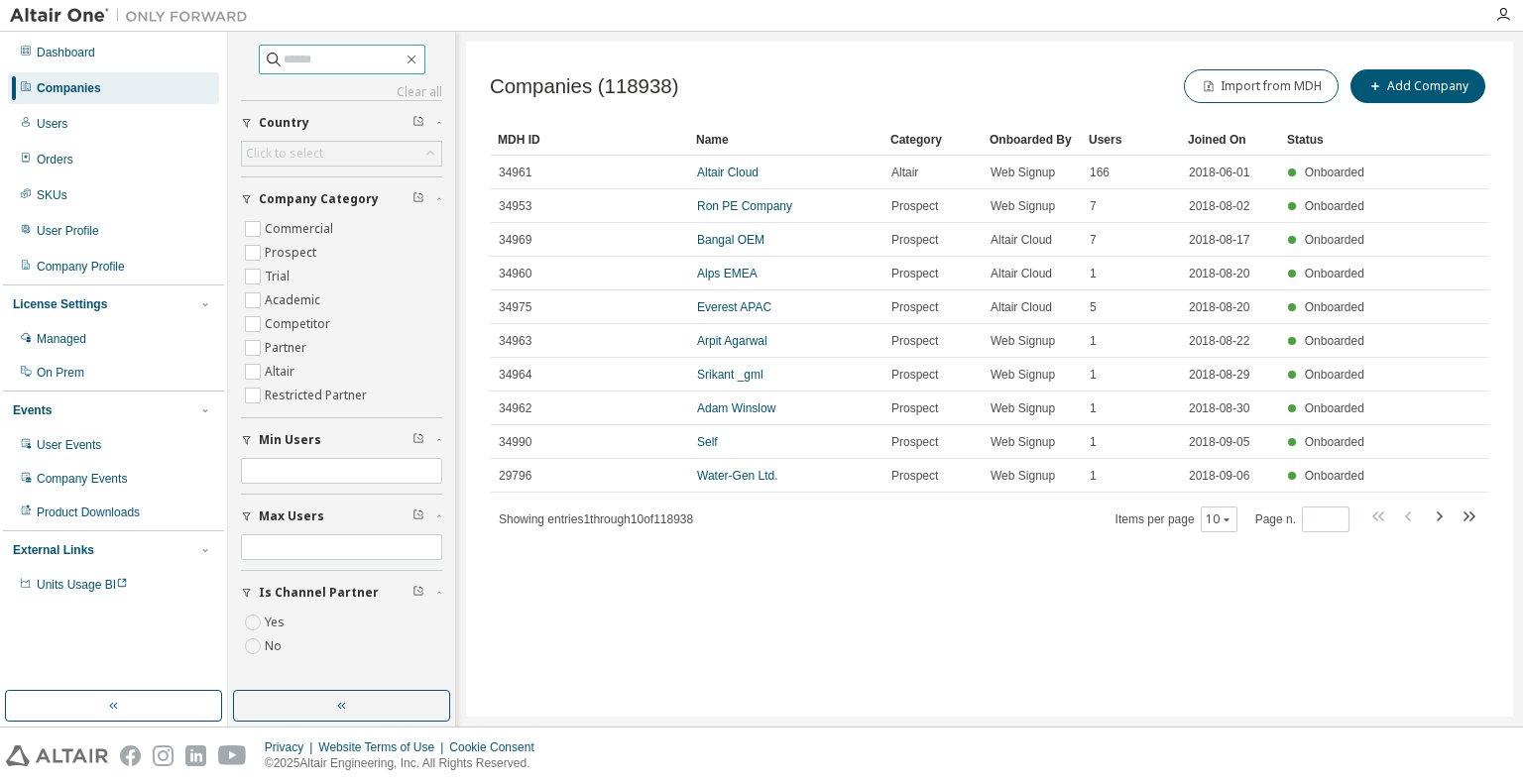 click at bounding box center (343, 59) 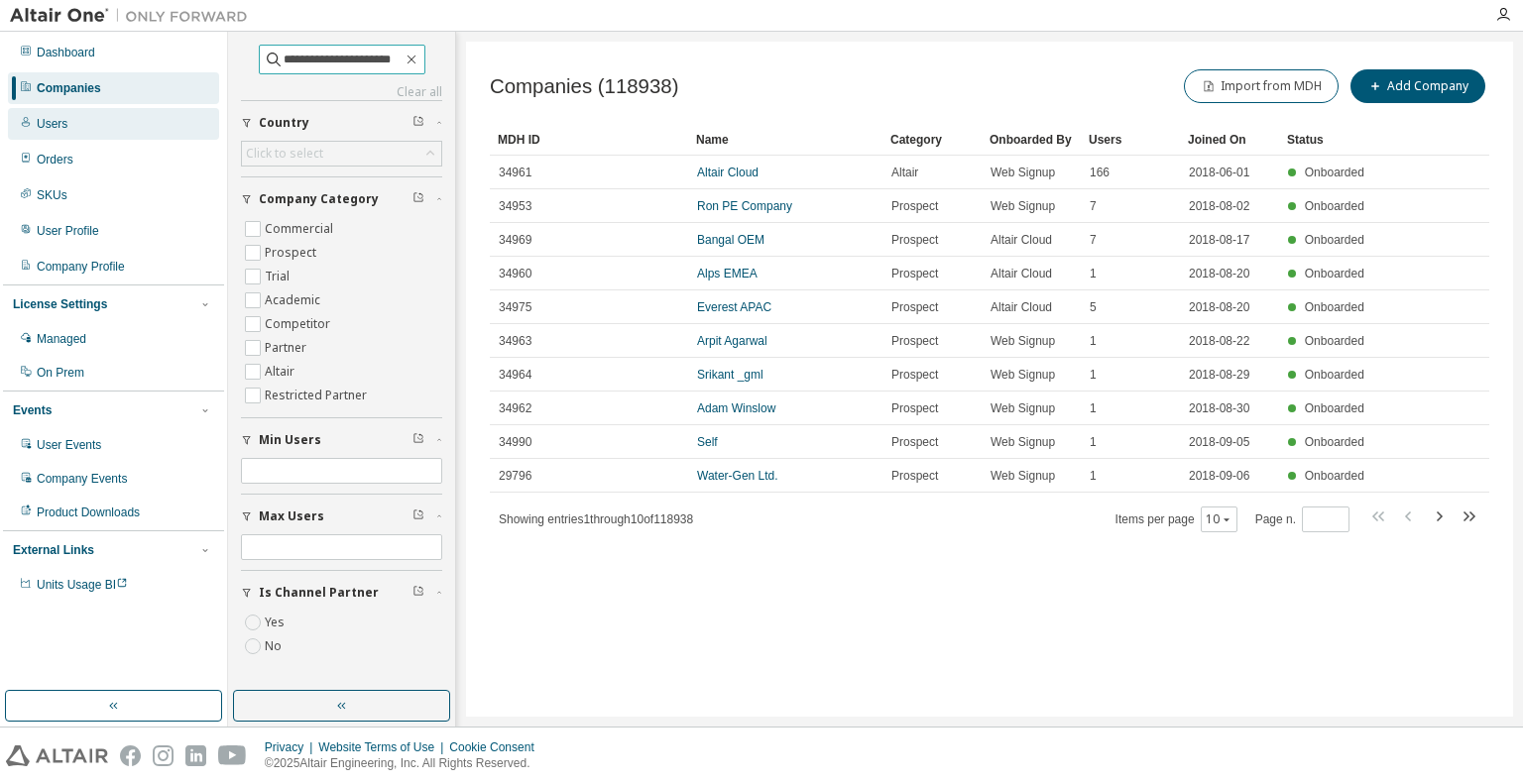 type on "**********" 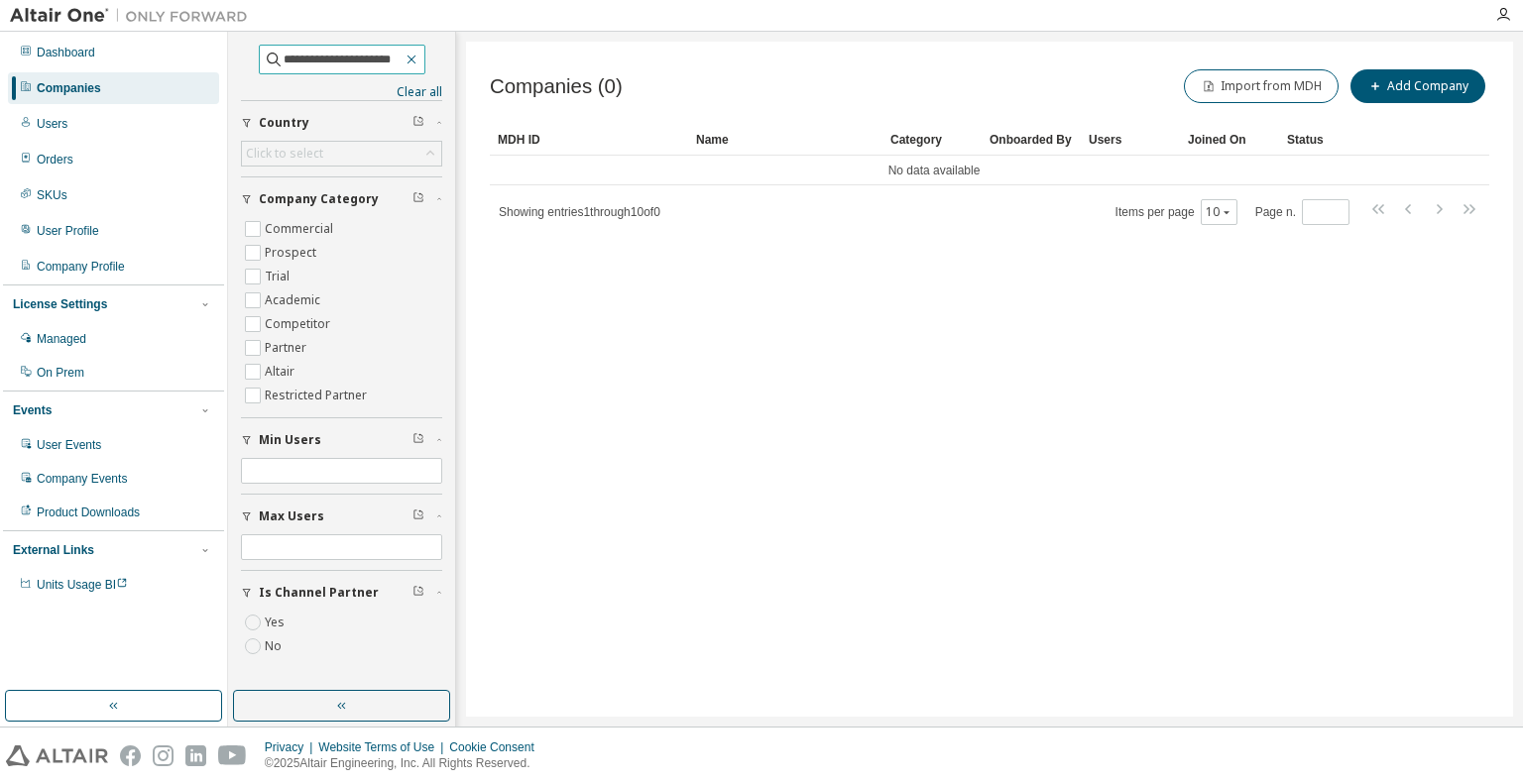 click 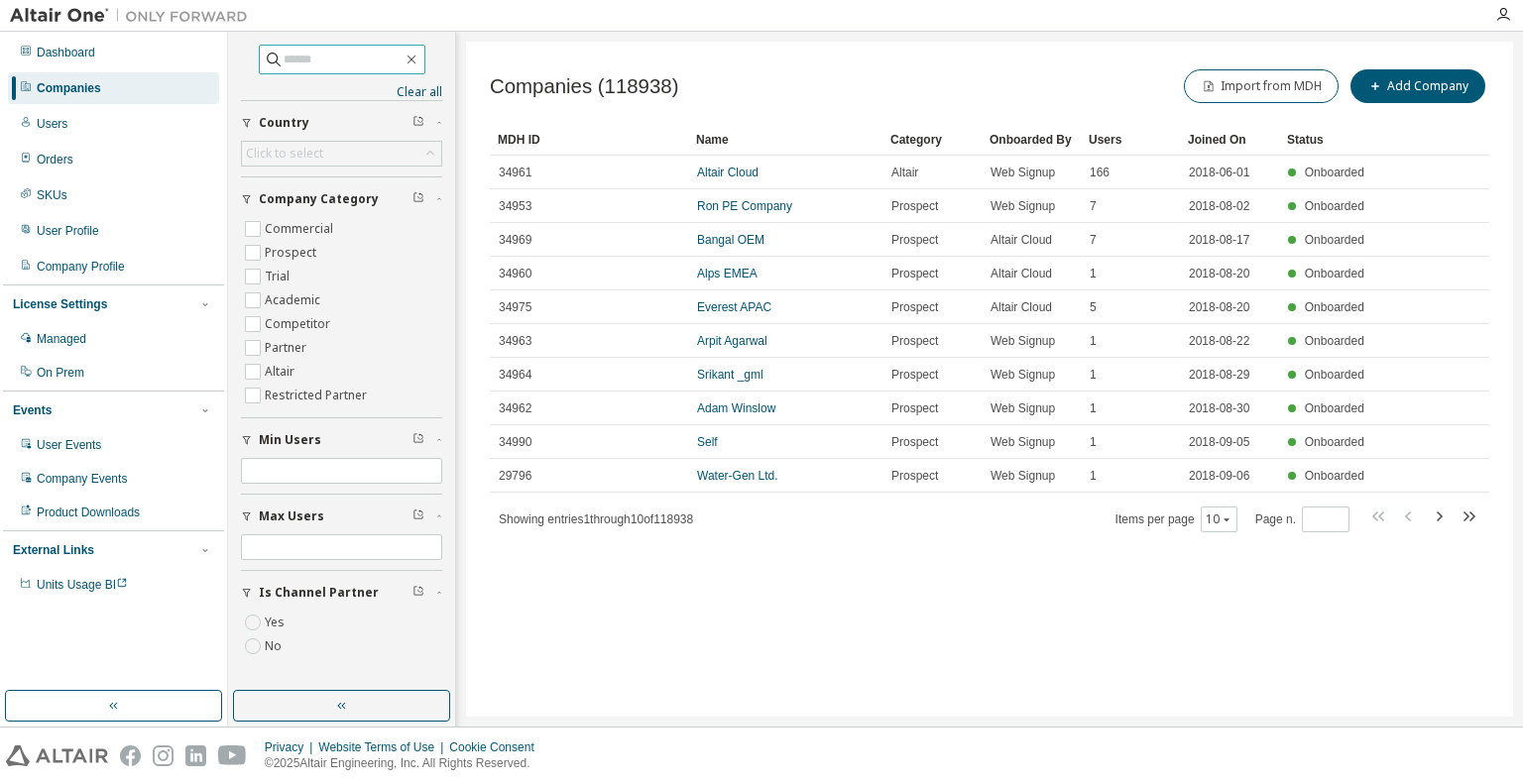 click at bounding box center (343, 59) 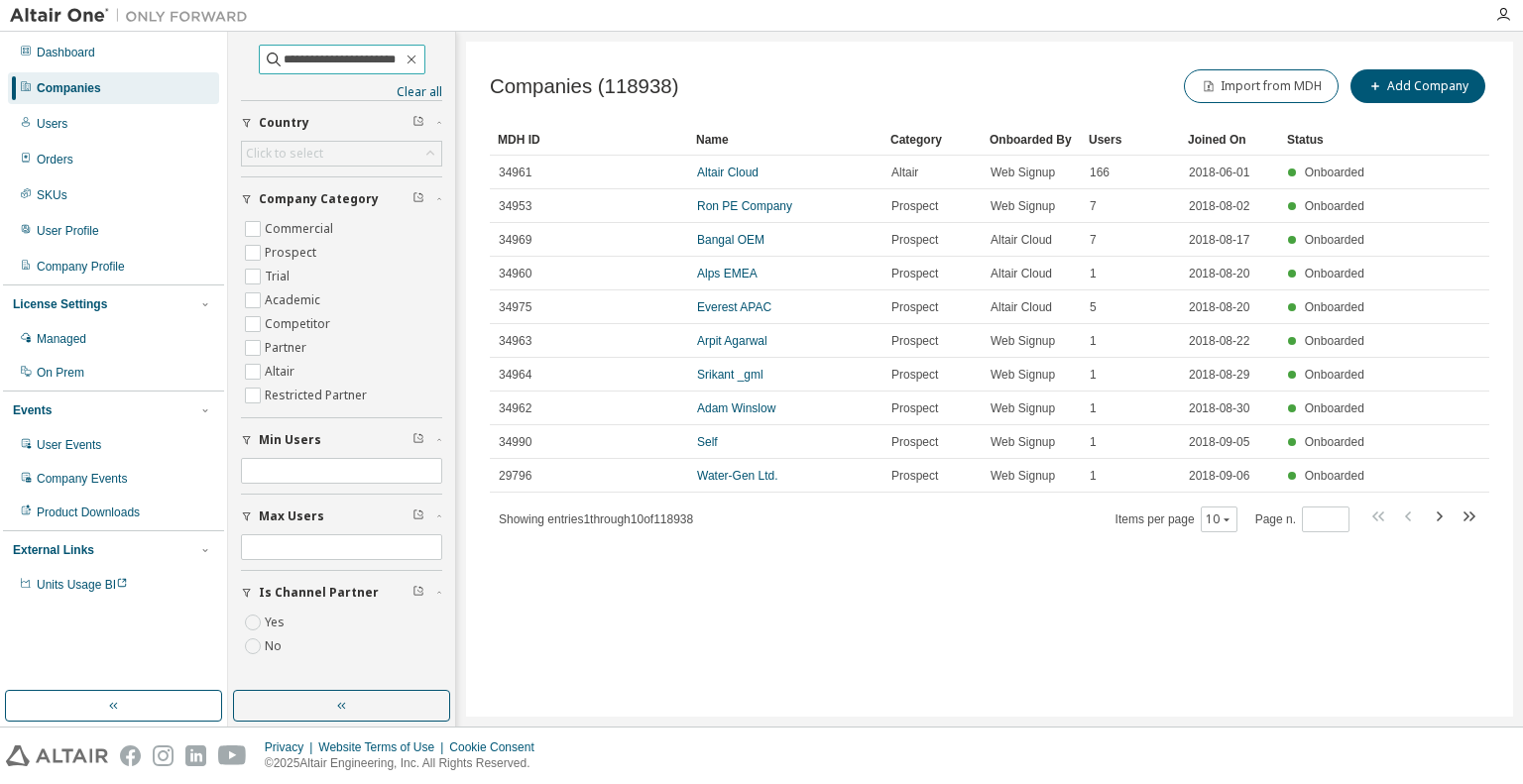 type on "**********" 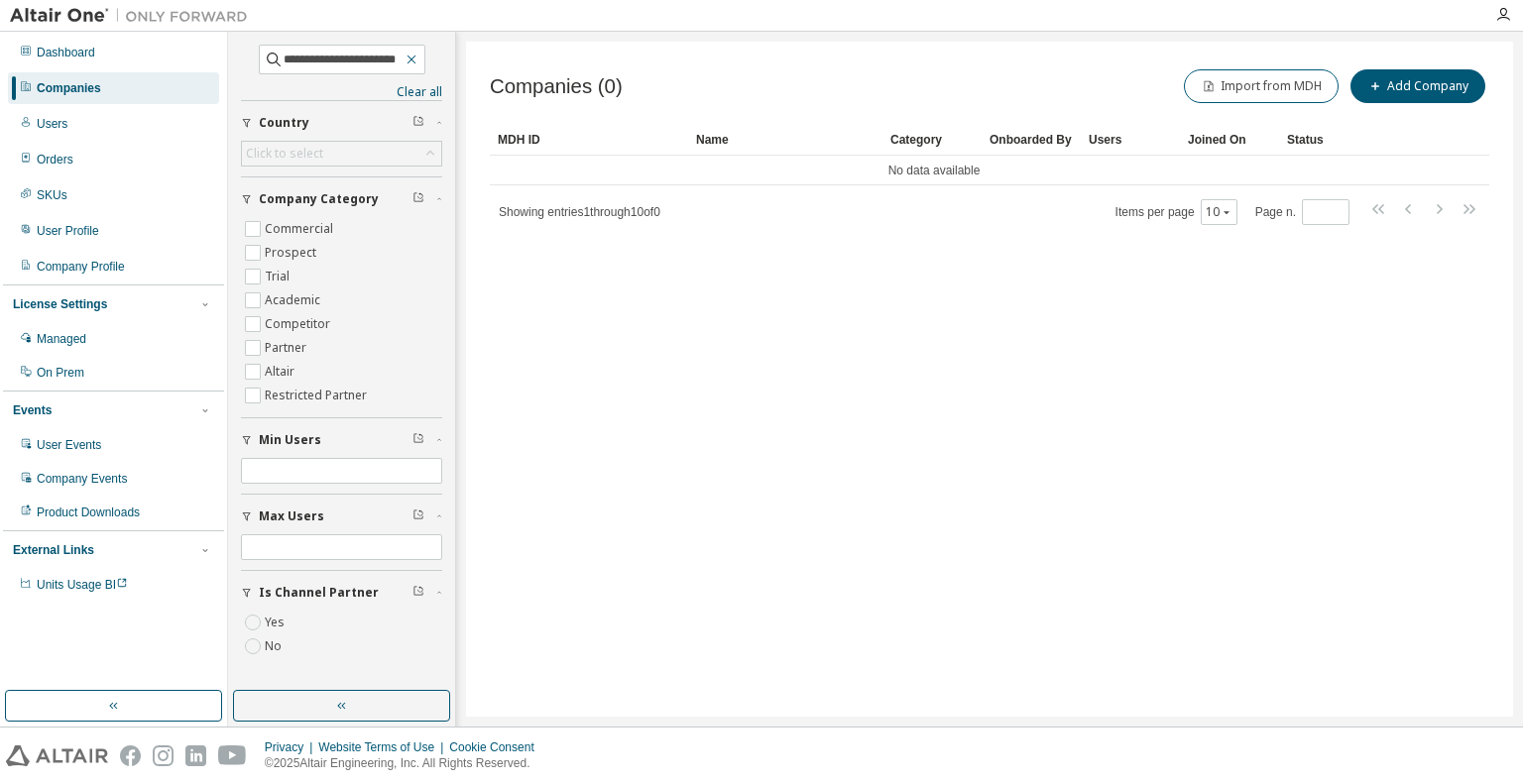 drag, startPoint x: 424, startPoint y: 57, endPoint x: 353, endPoint y: 71, distance: 72.36712 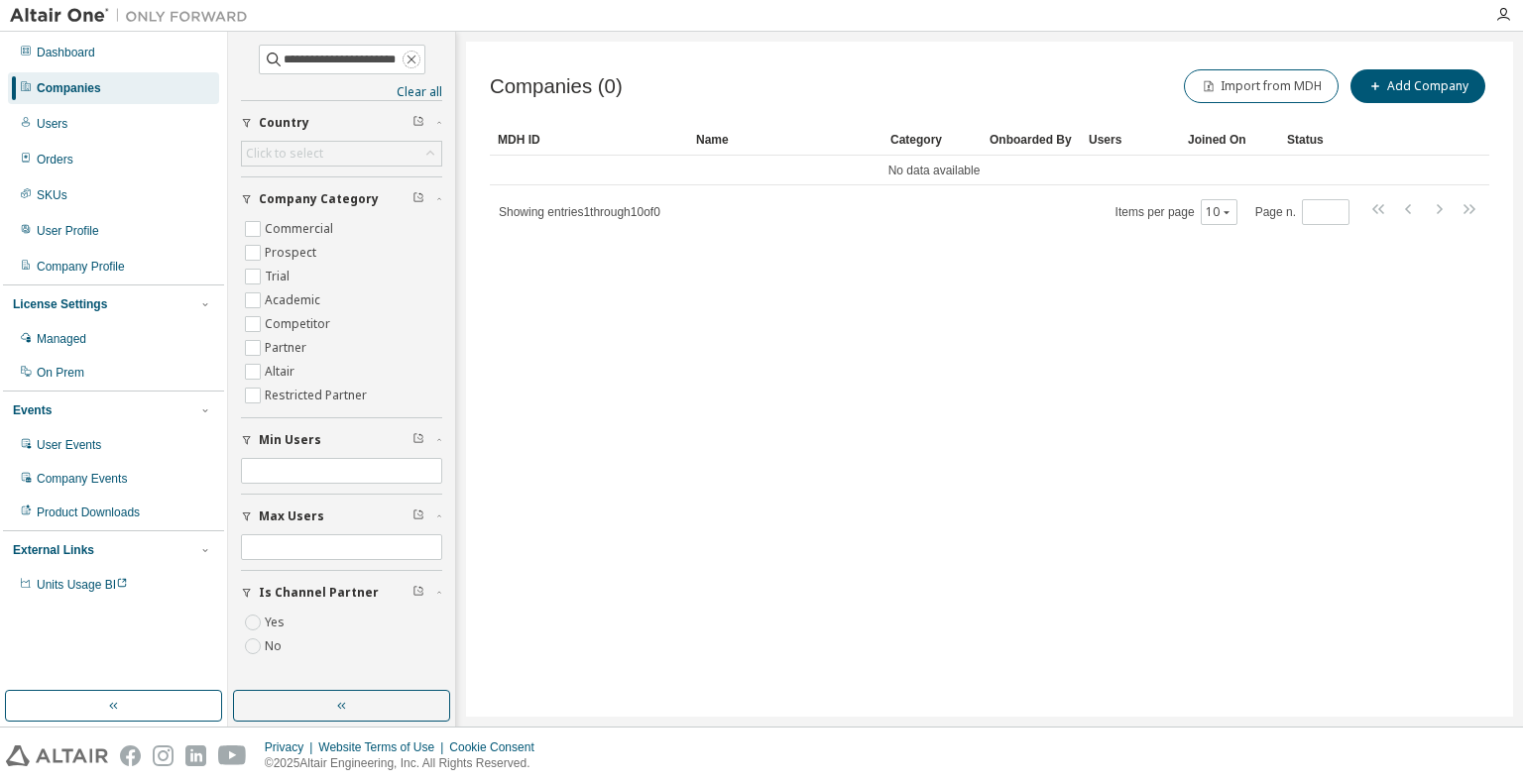 click 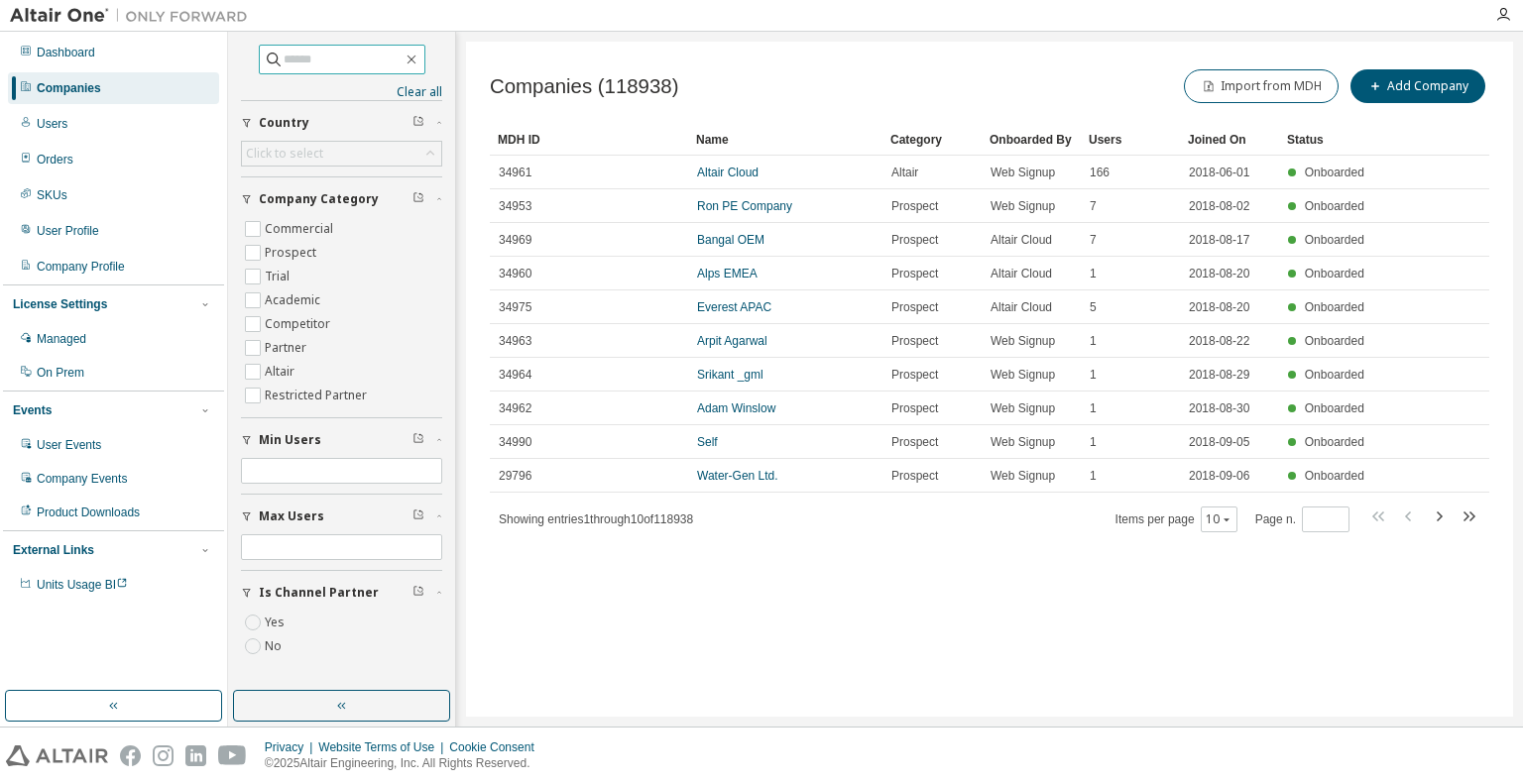 click at bounding box center (343, 59) 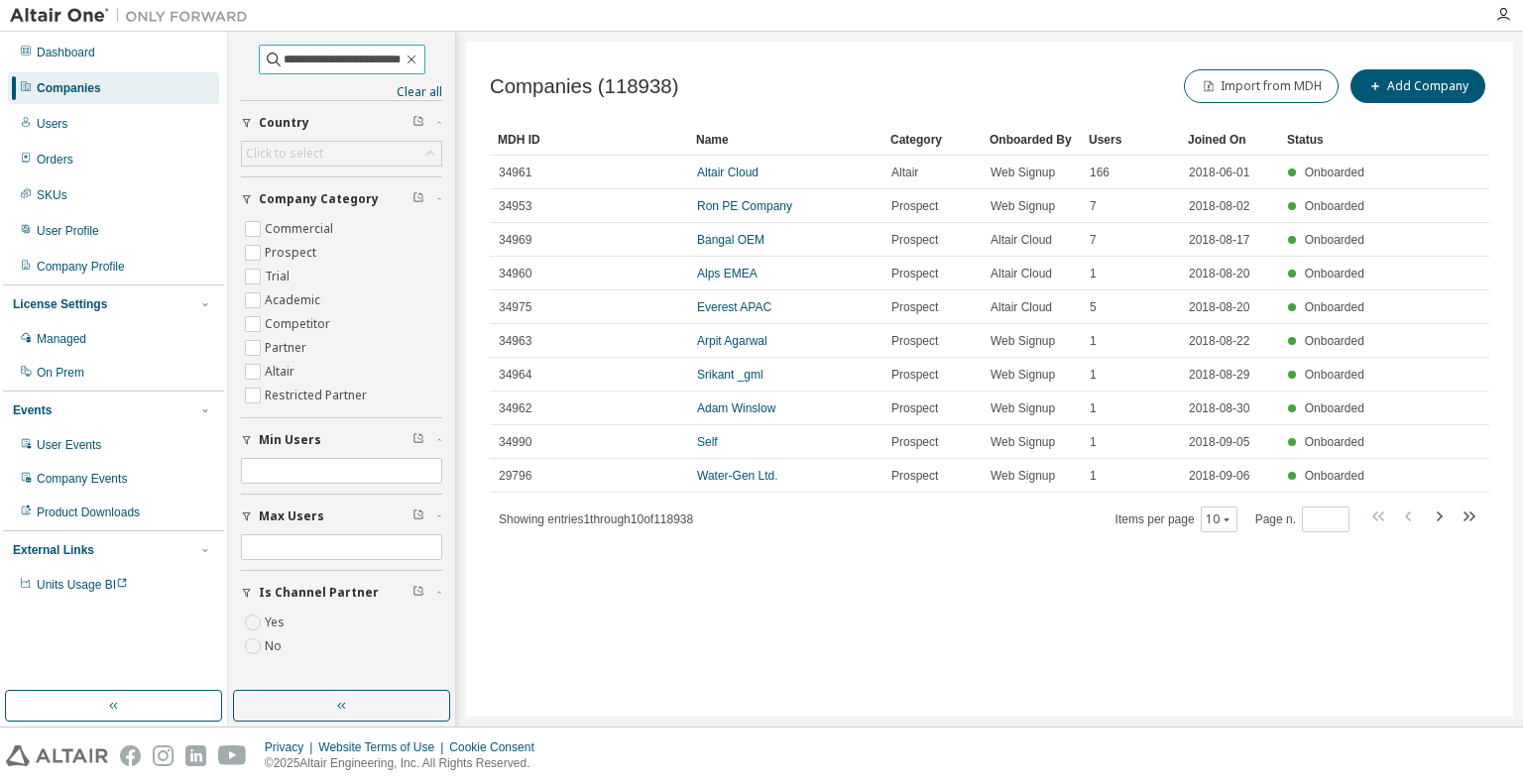 type on "**********" 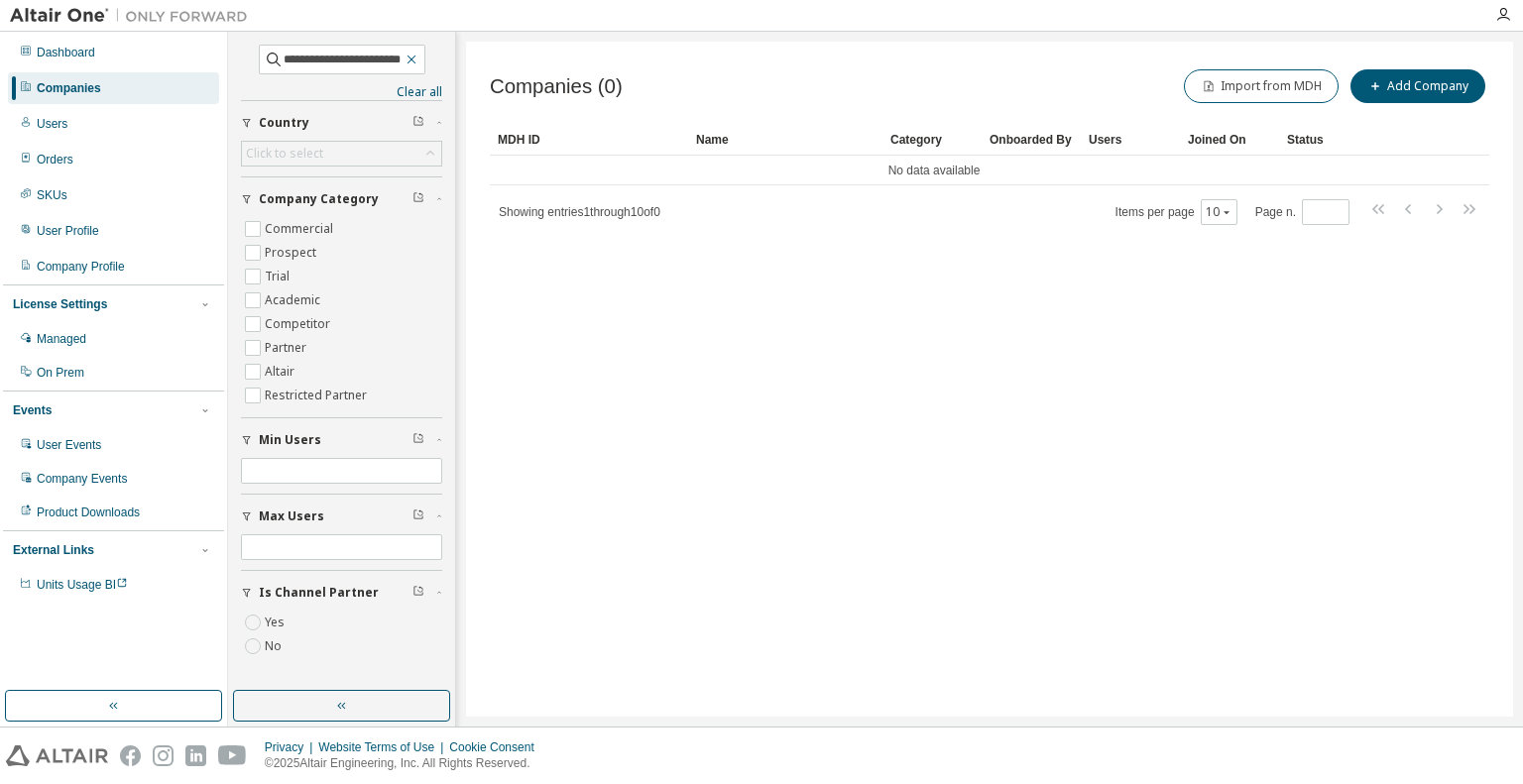 click 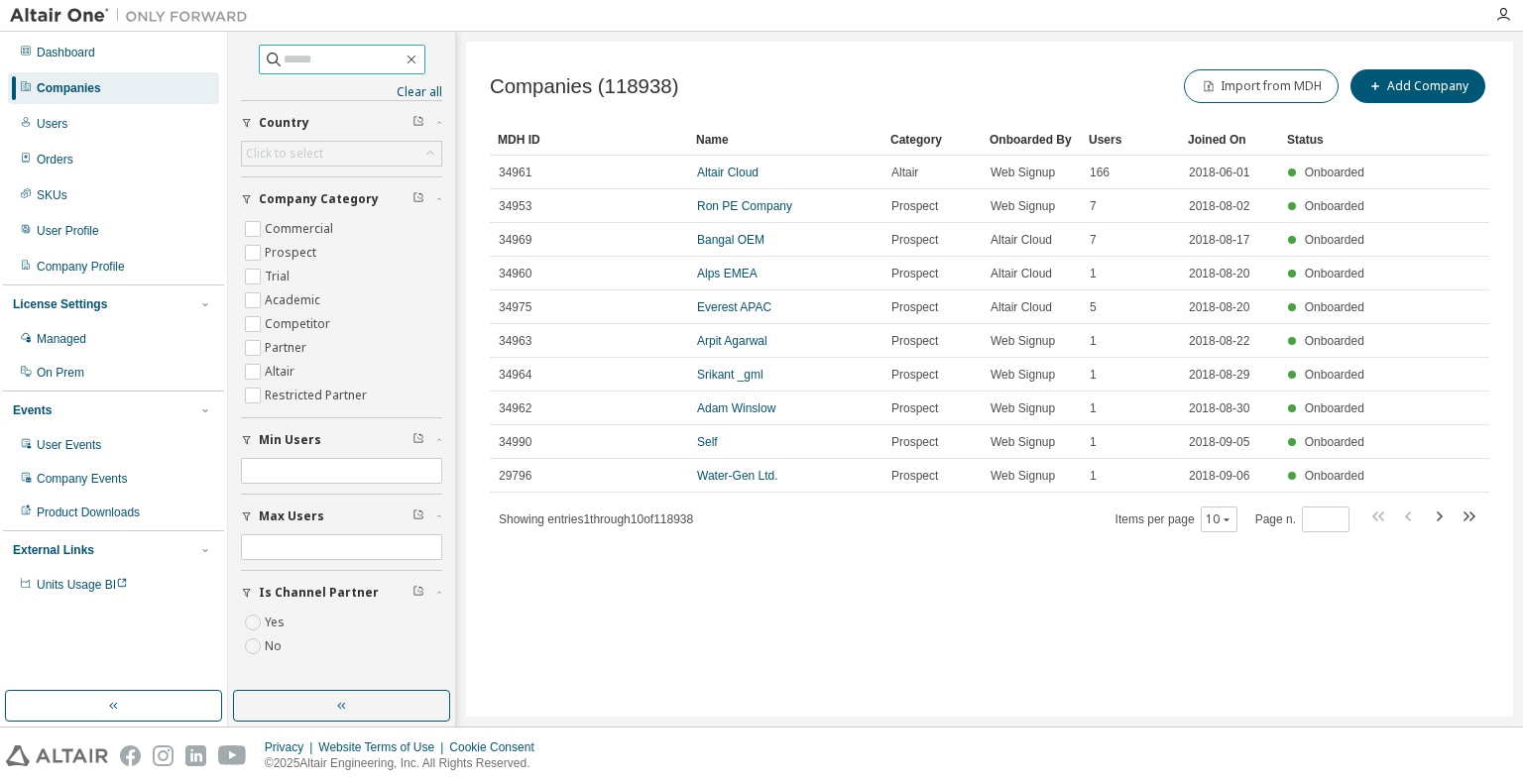 click at bounding box center [343, 59] 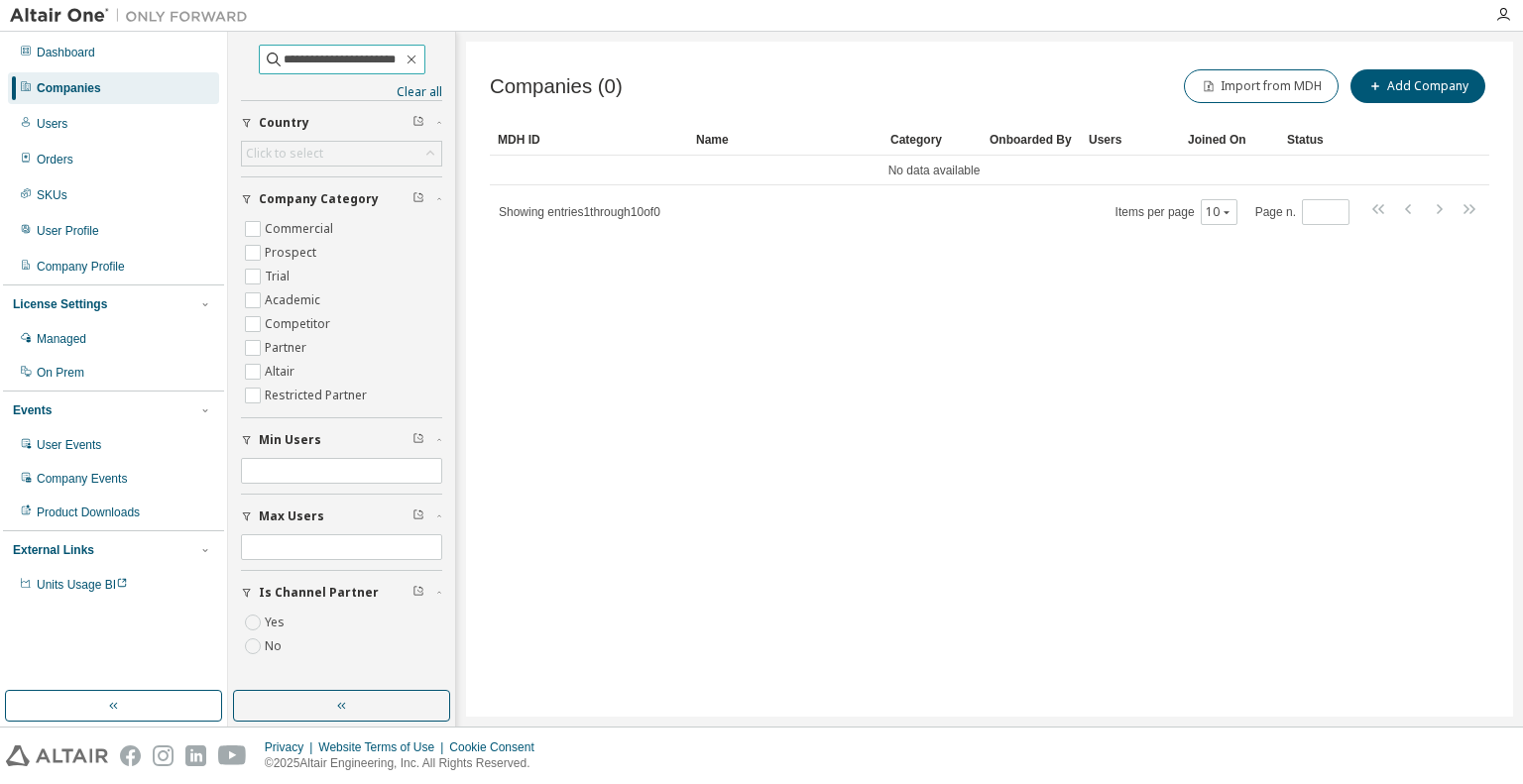 click on "**********" at bounding box center [343, 59] 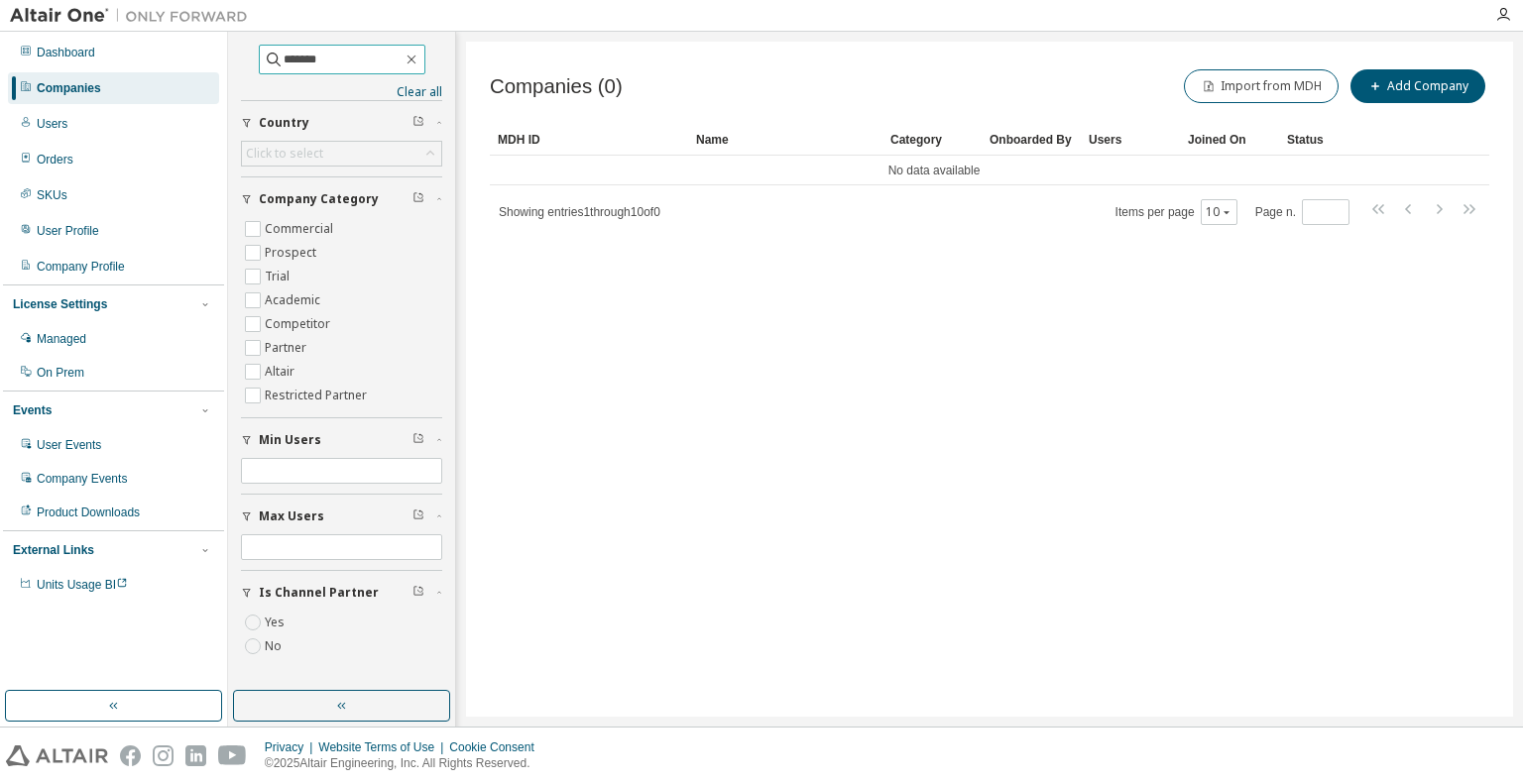 type on "*******" 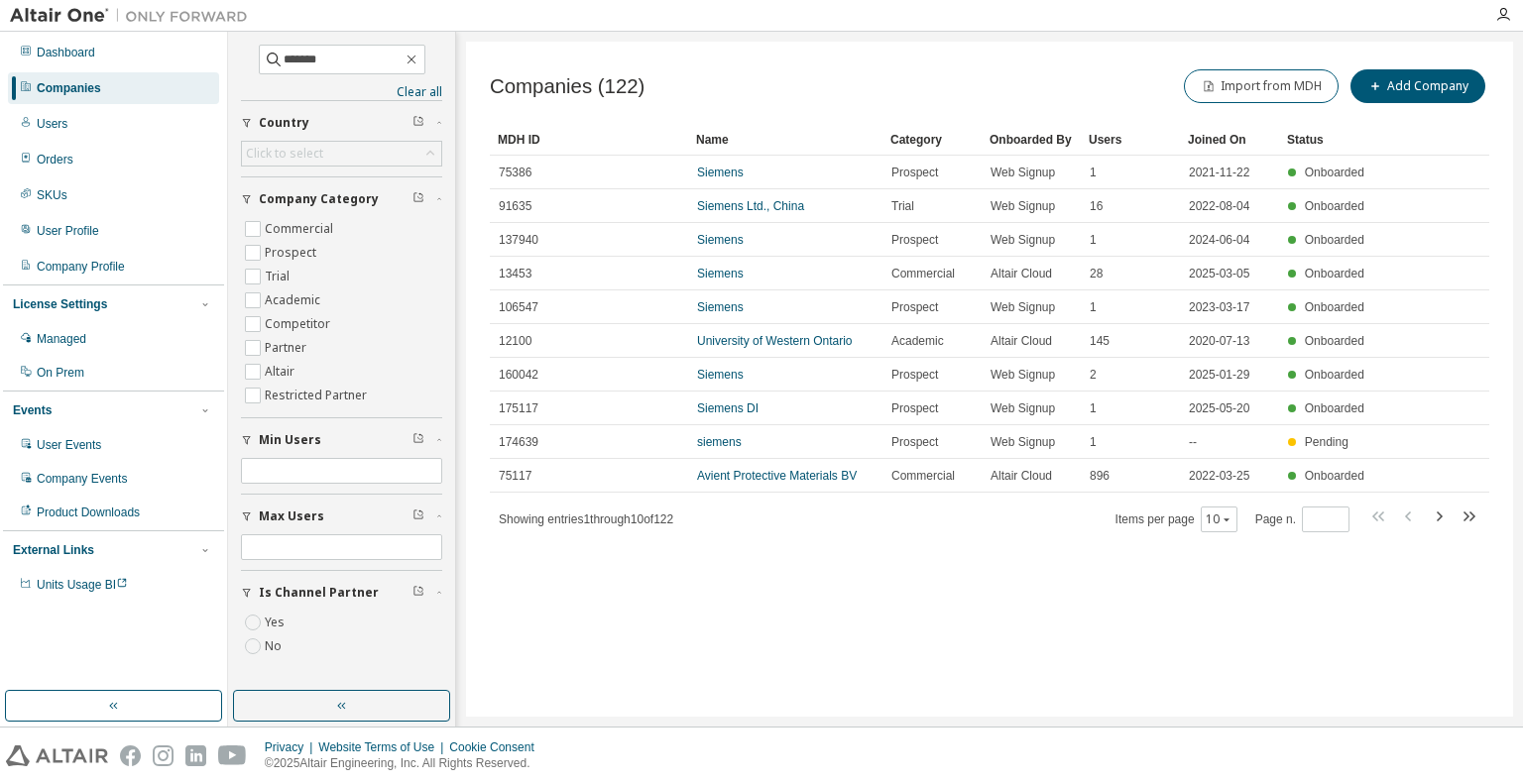 click on "MDH ID" at bounding box center [589, 140] 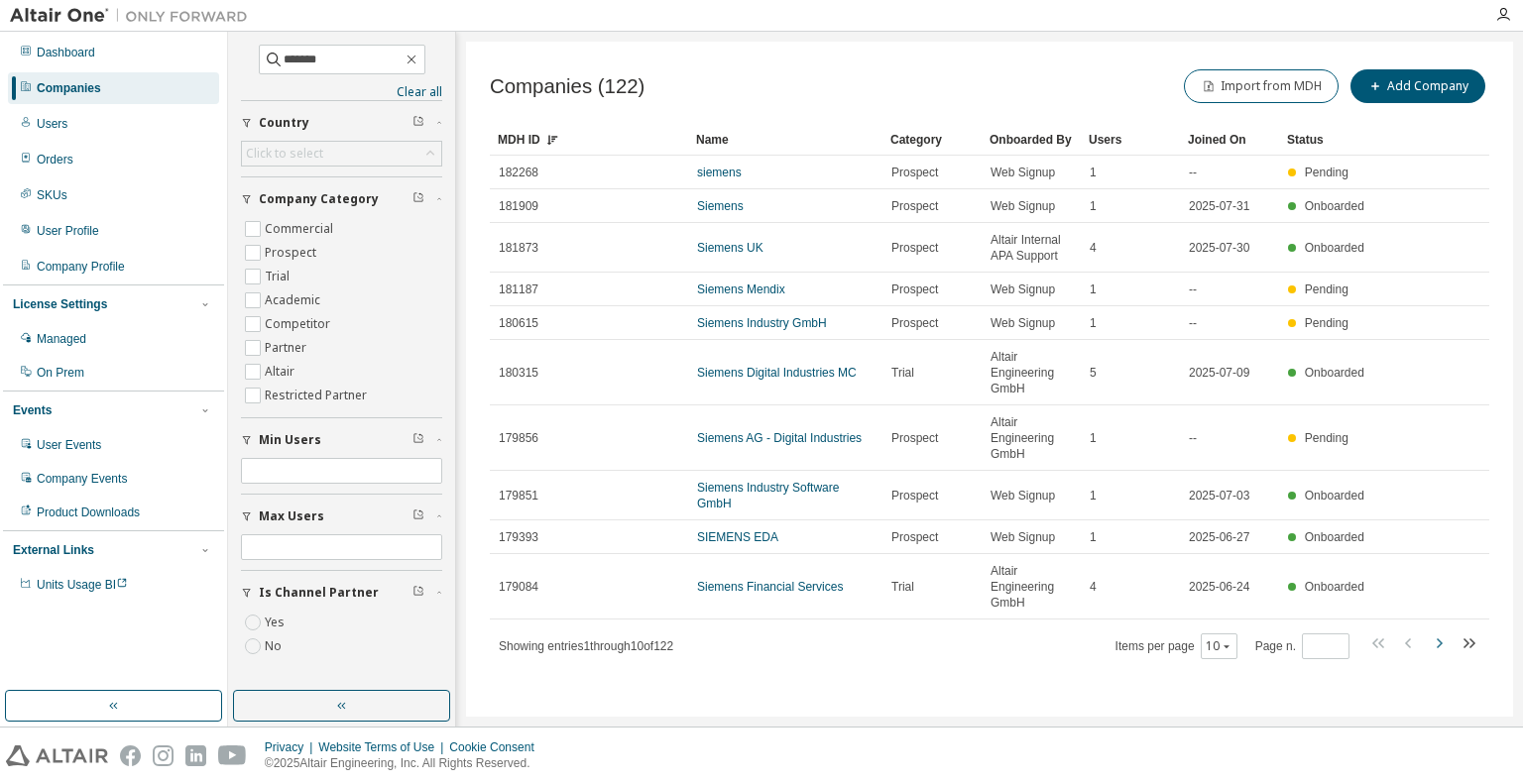 click 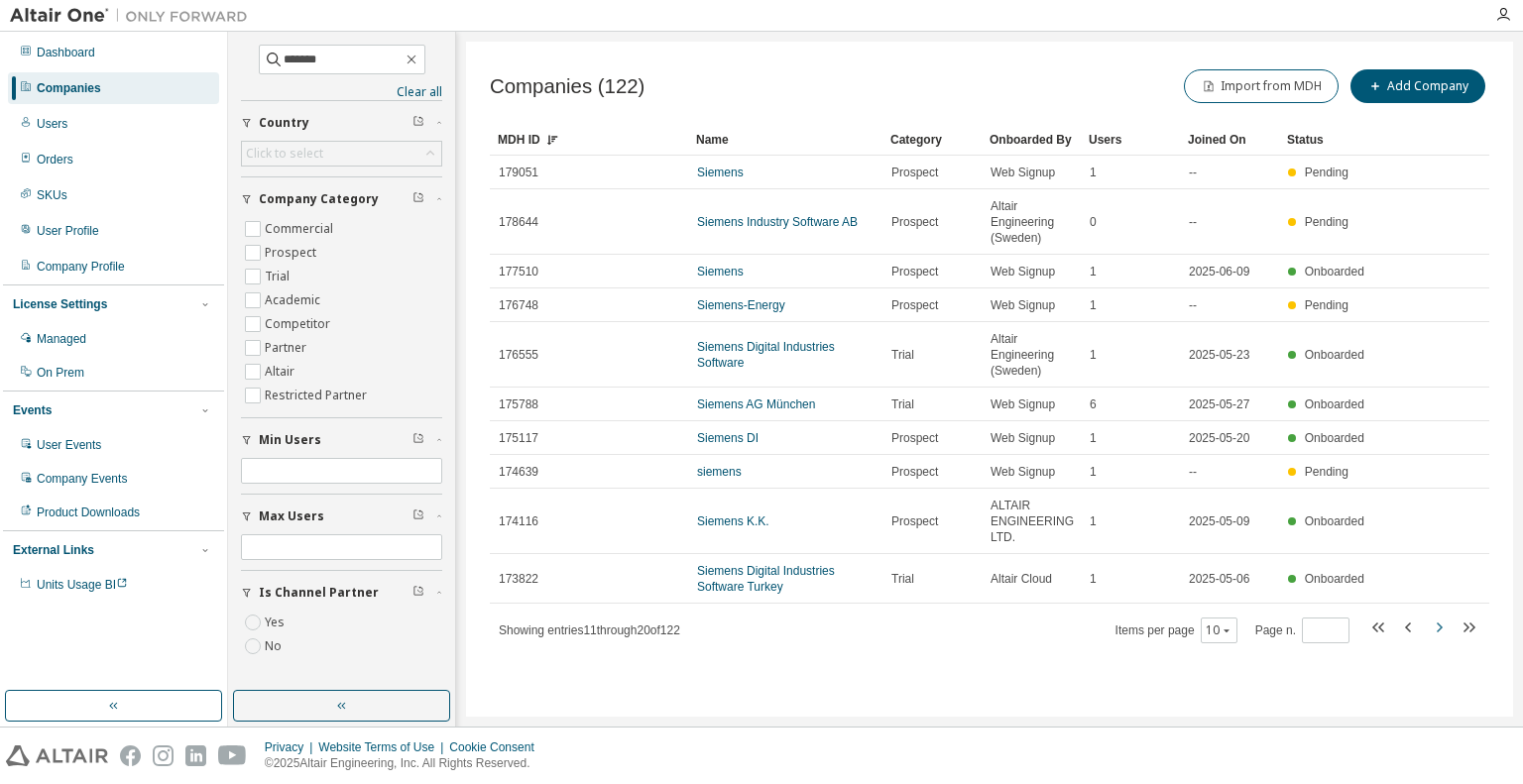 click at bounding box center [1439, 629] 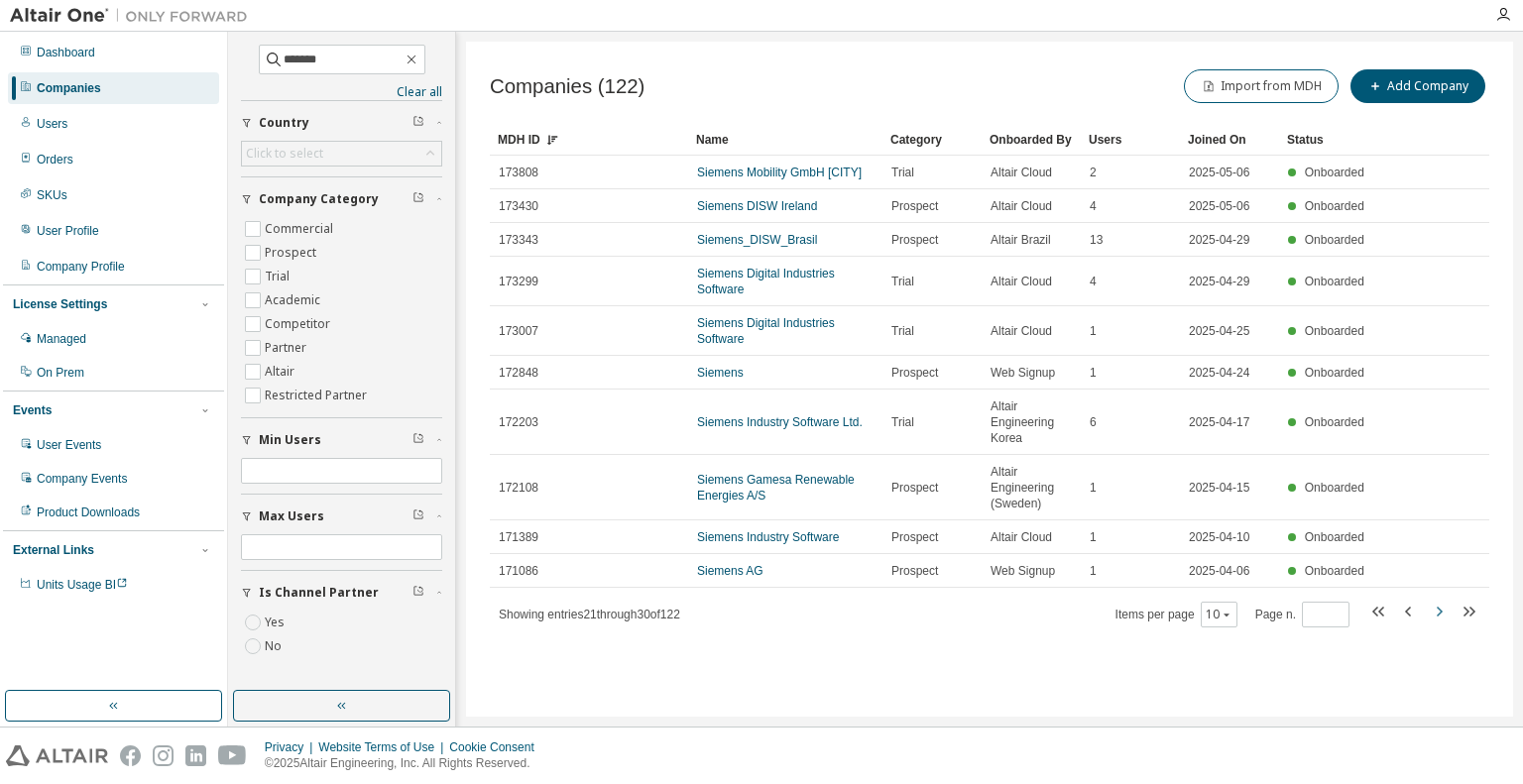 click at bounding box center [1439, 614] 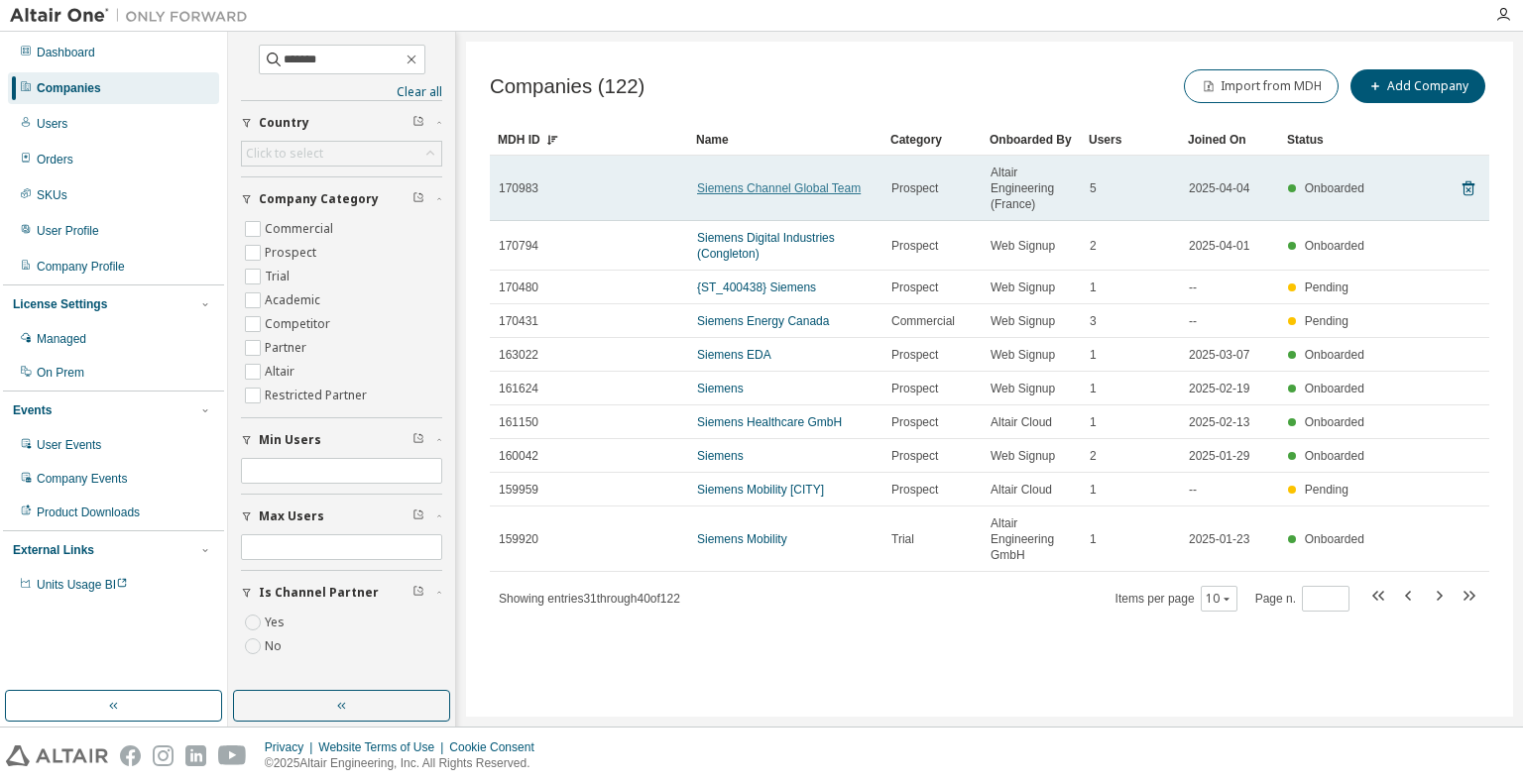 click on "Siemens Channel Global Team" at bounding box center (778, 188) 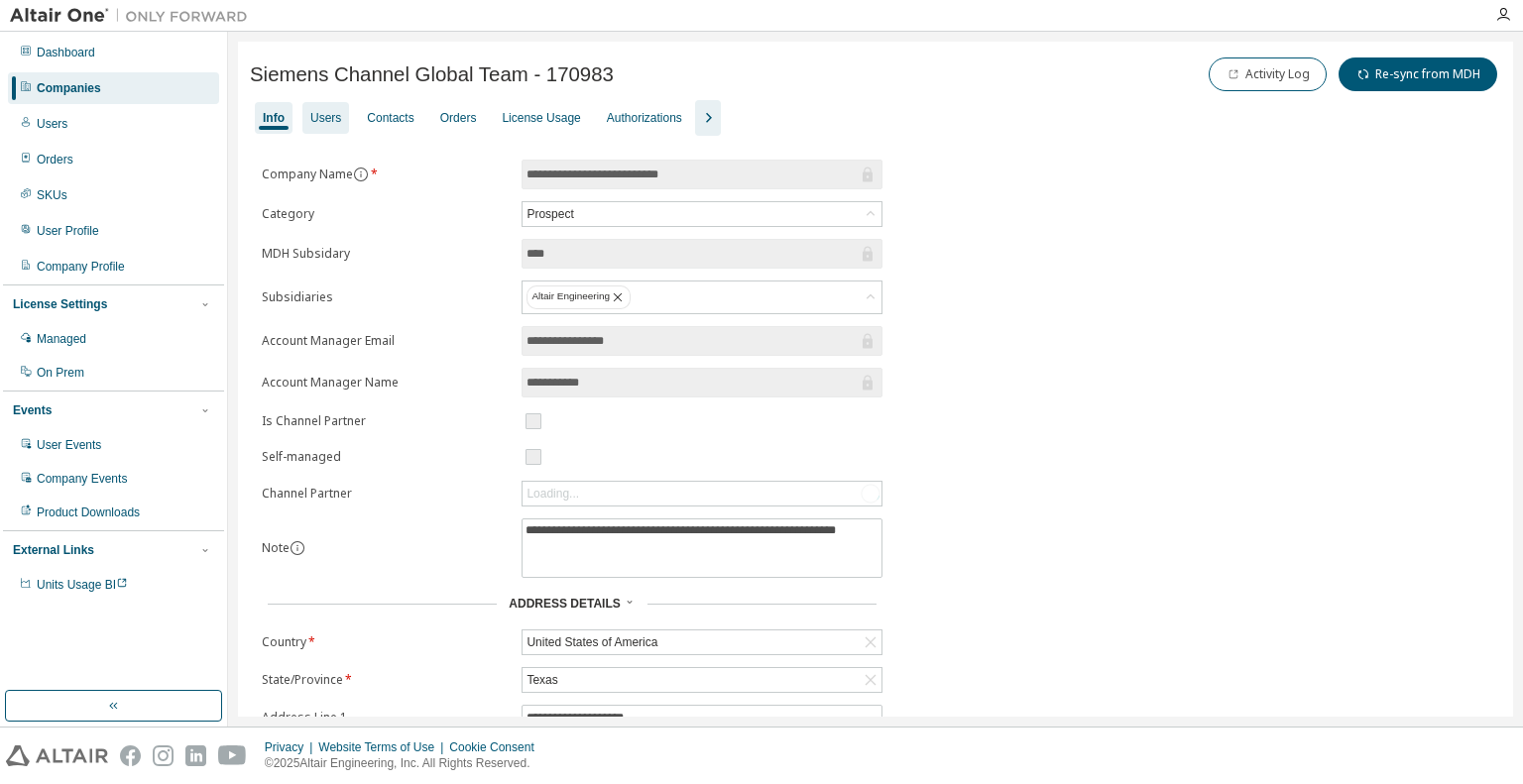 click on "Users" at bounding box center (325, 118) 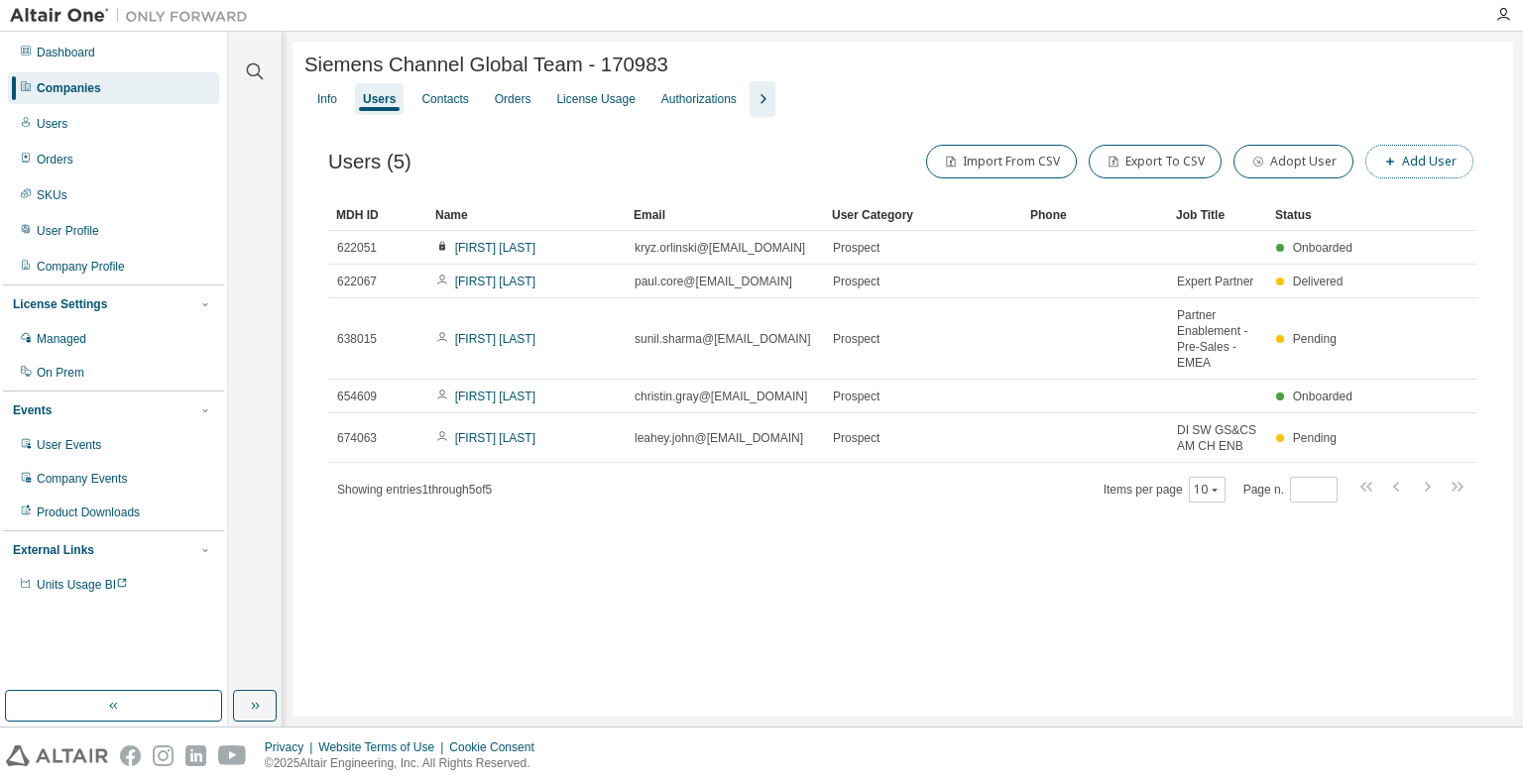 click on "Add User" at bounding box center (1419, 162) 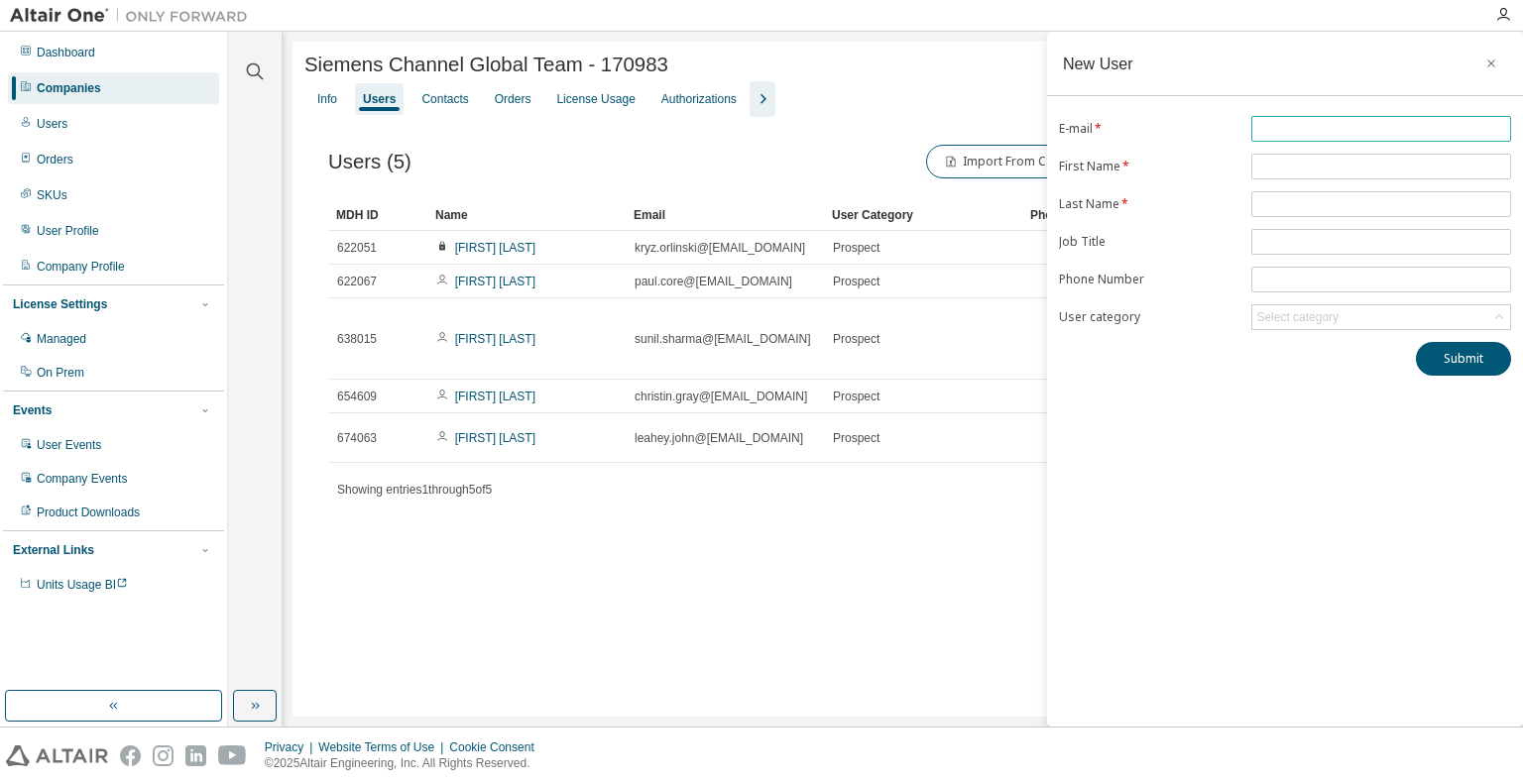 click at bounding box center [1381, 129] 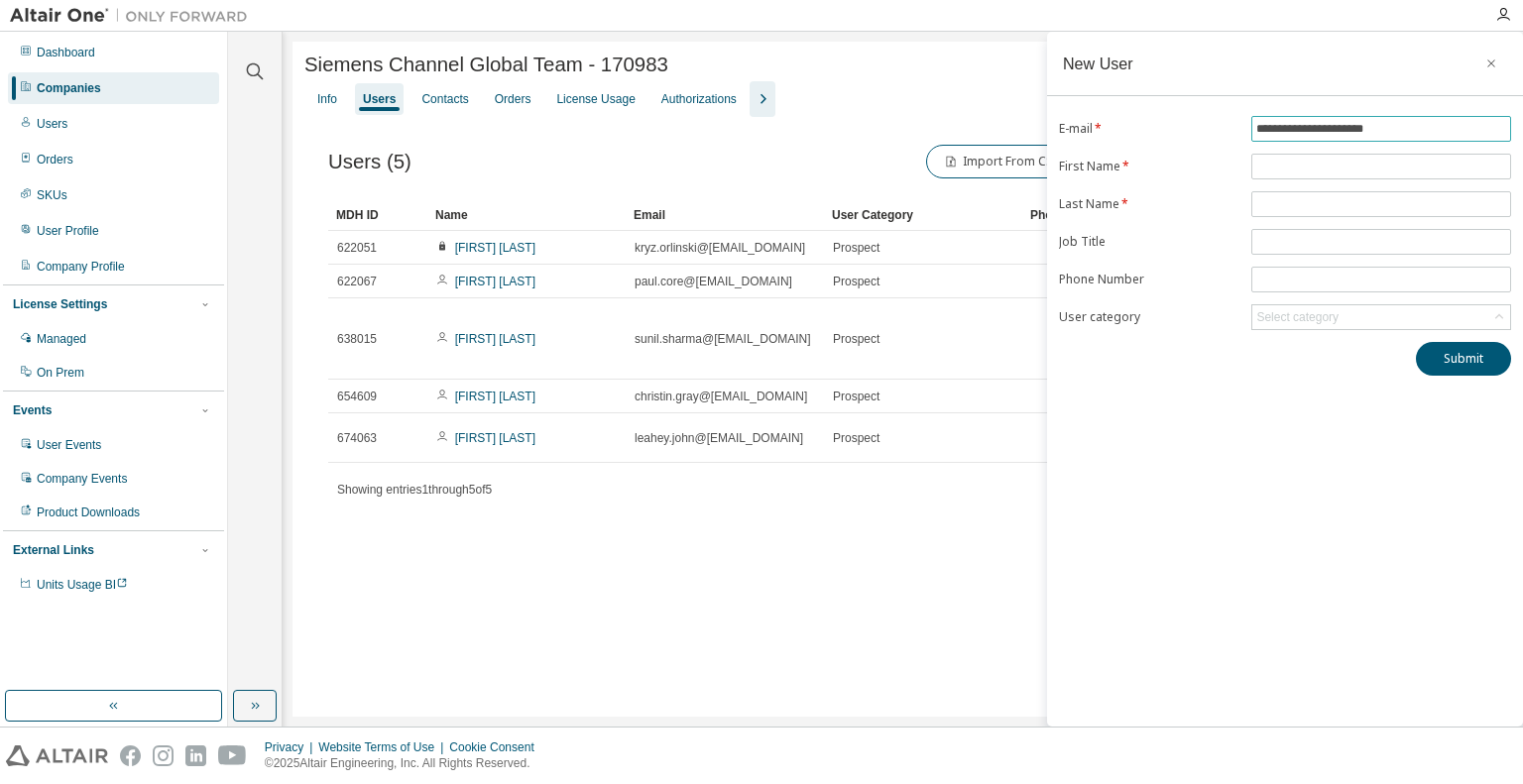 type on "**********" 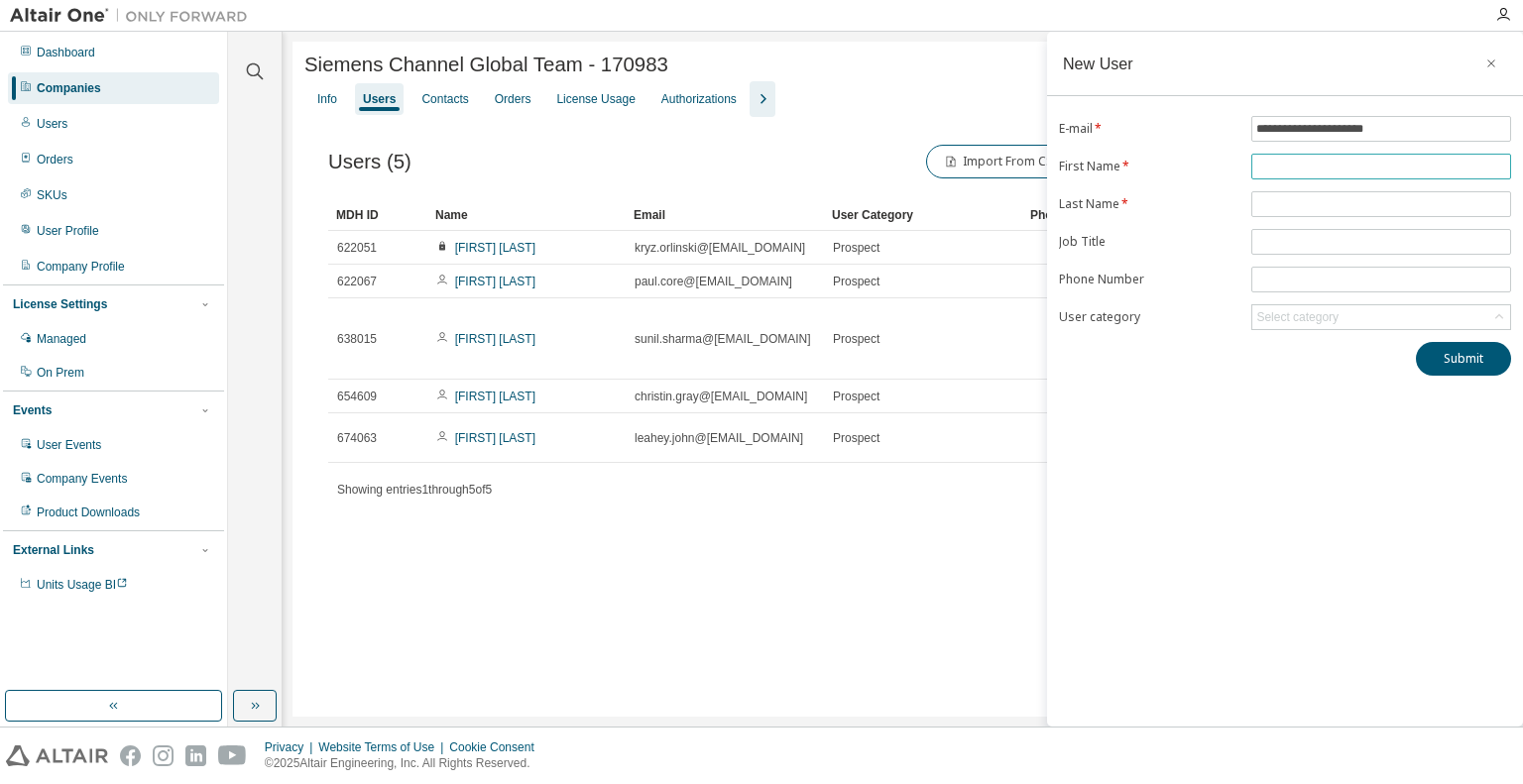 click at bounding box center (1381, 167) 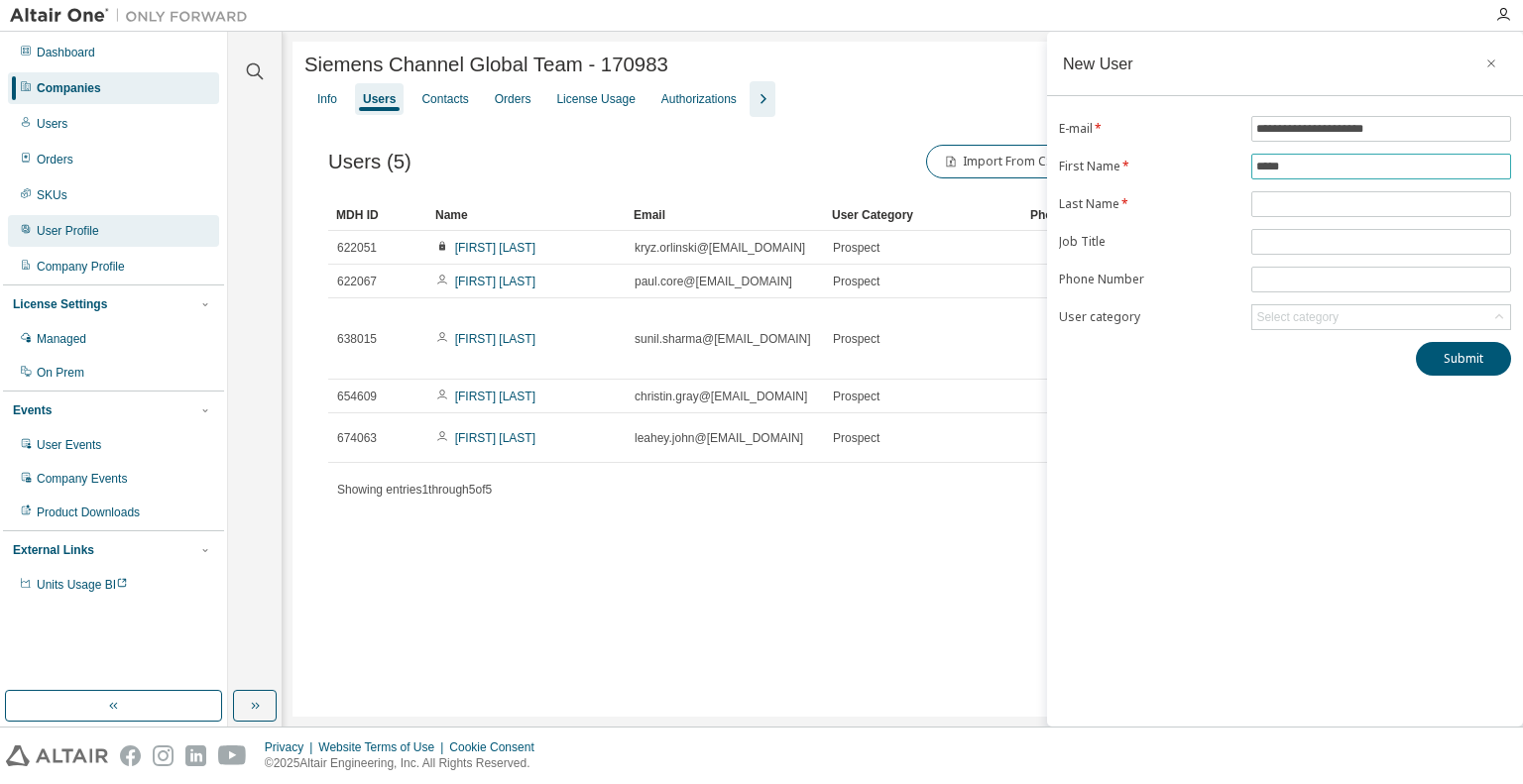 type on "*****" 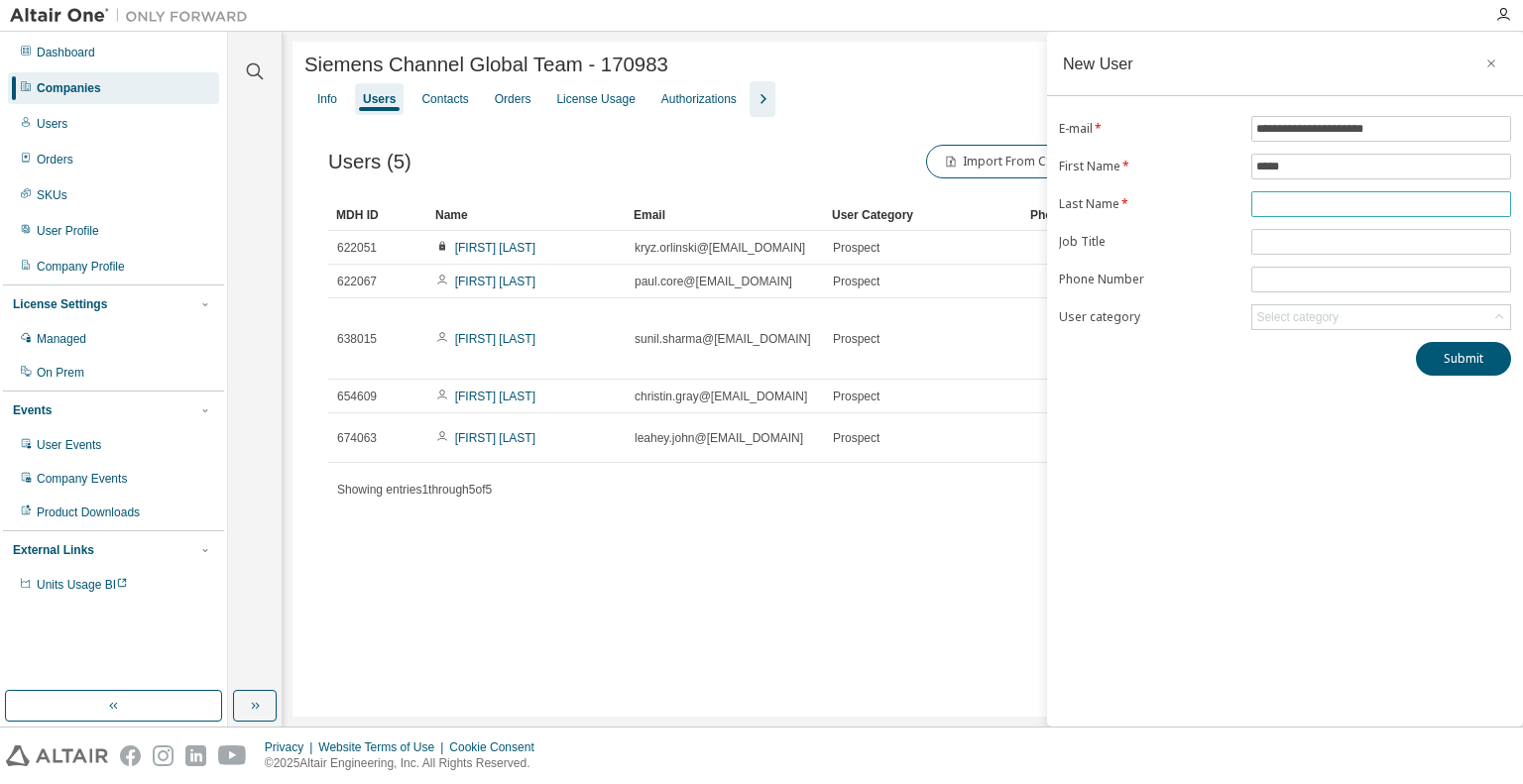 click at bounding box center (1381, 204) 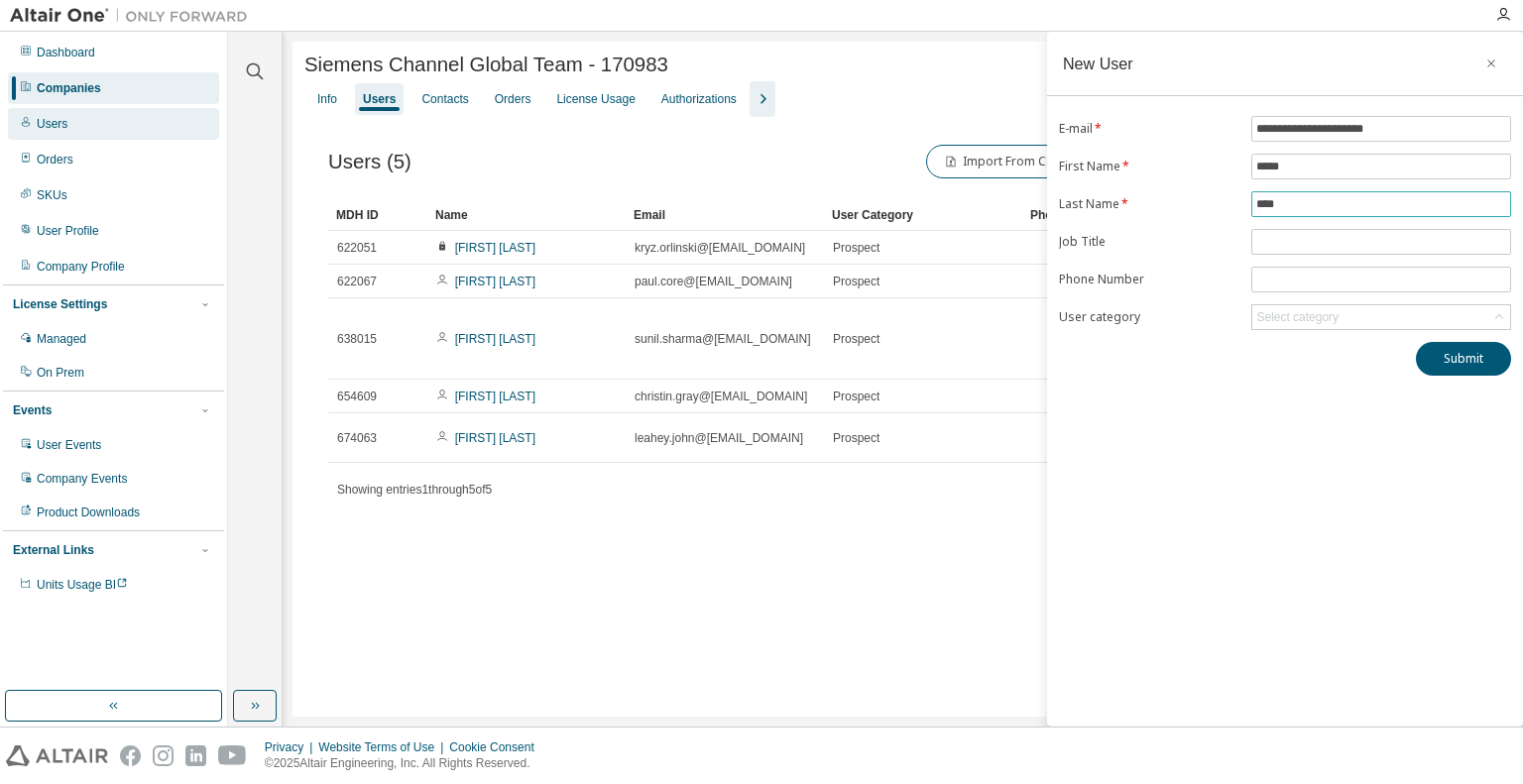 type on "****" 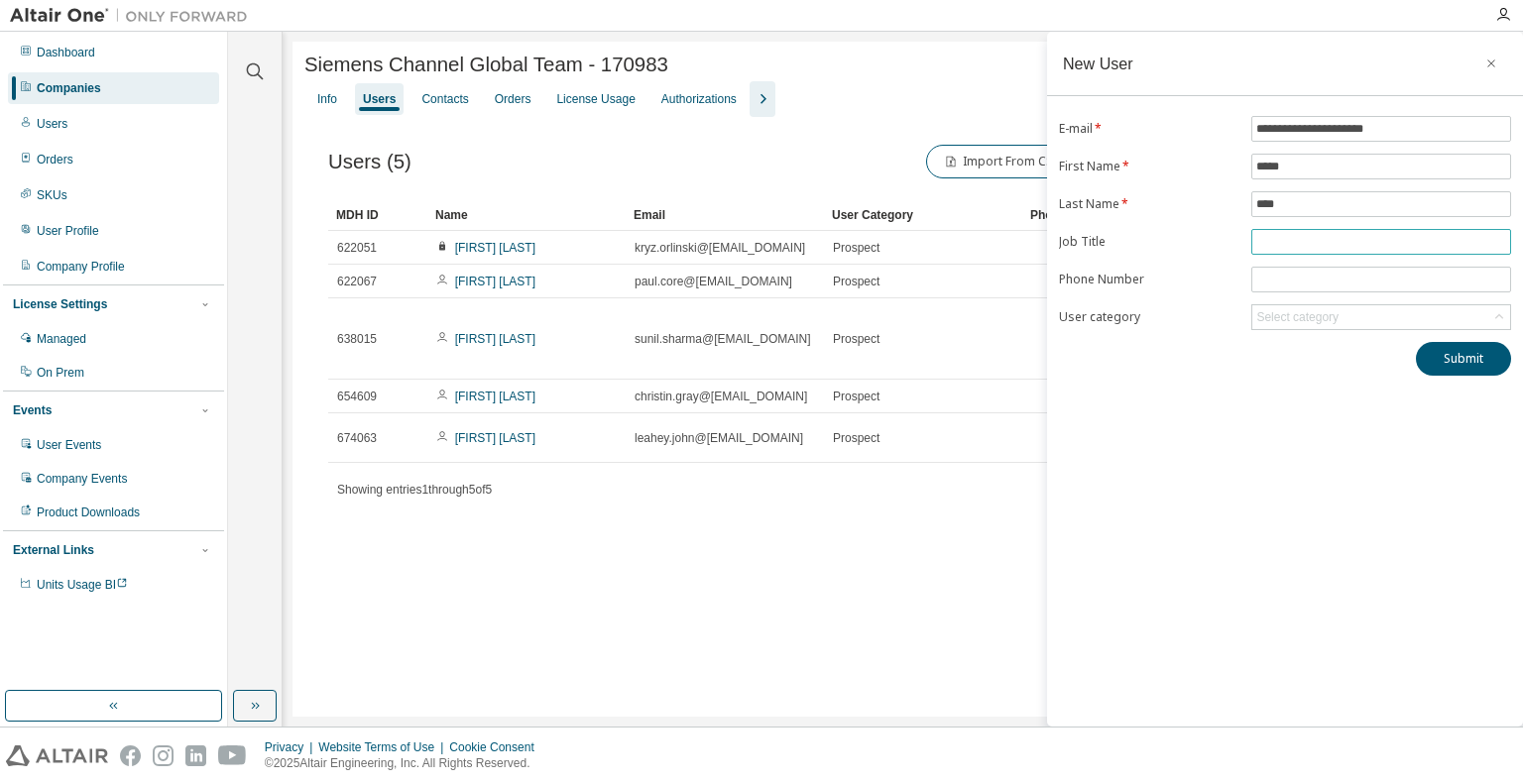 click at bounding box center [1381, 242] 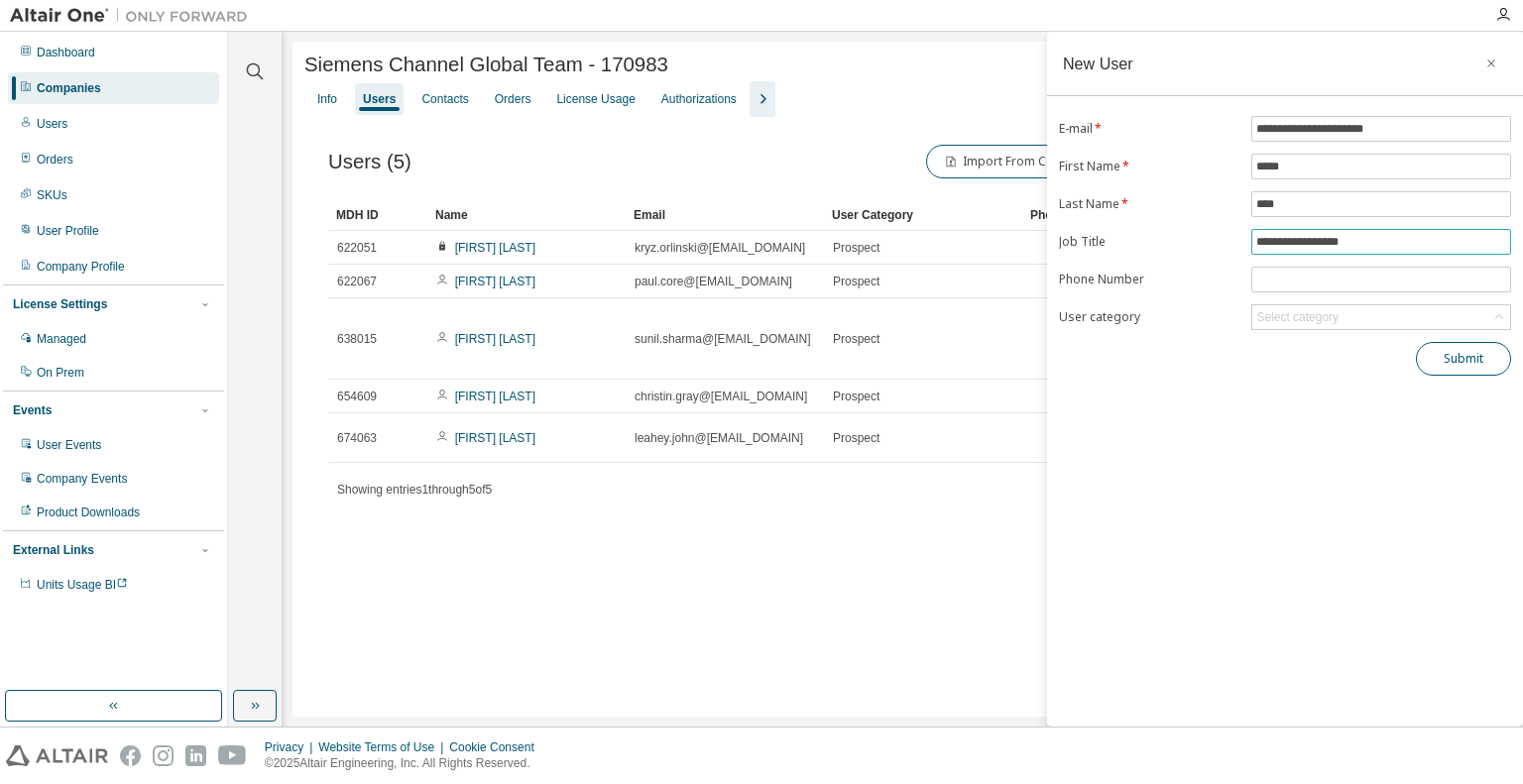 type on "**********" 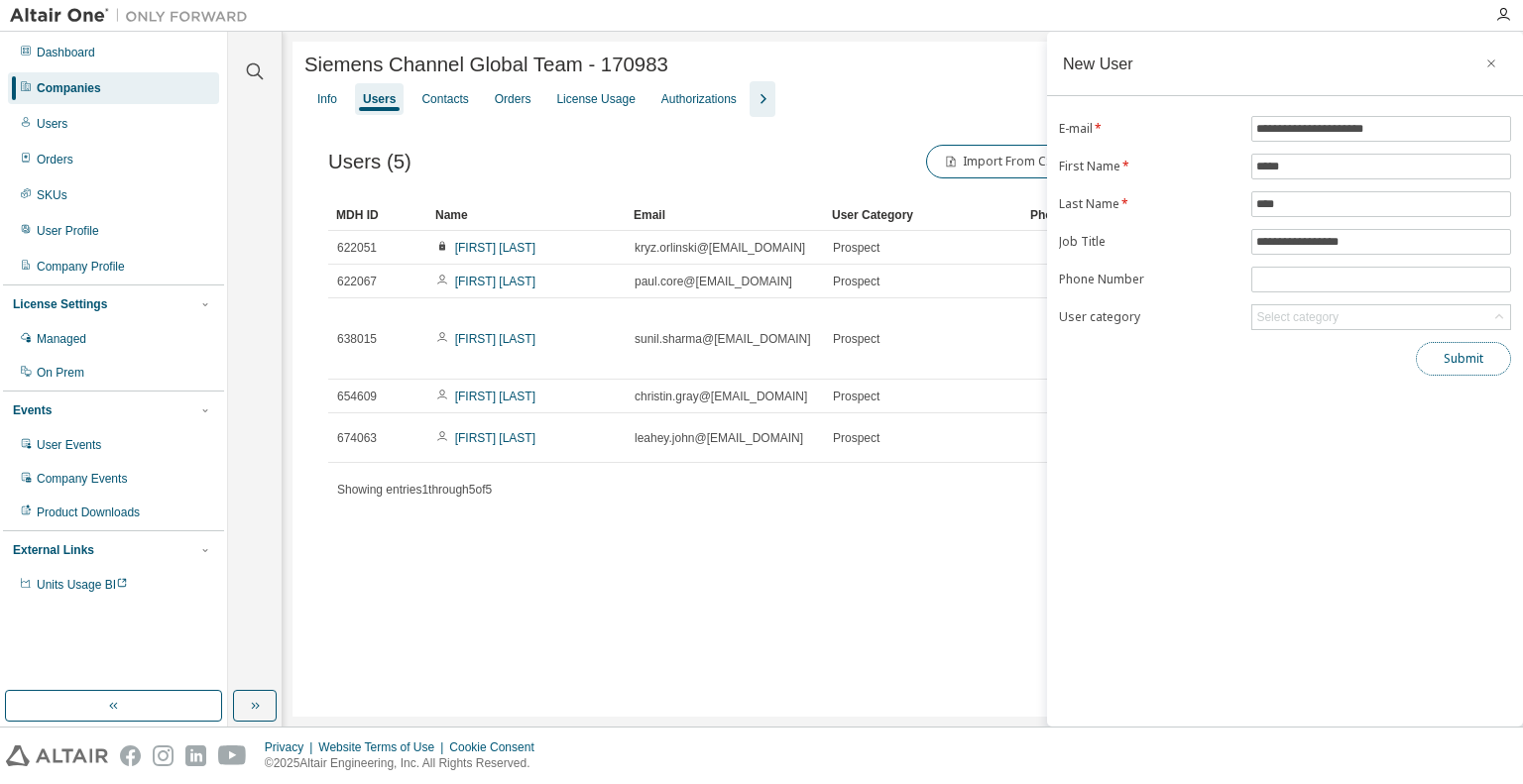 click on "Submit" at bounding box center (1464, 359) 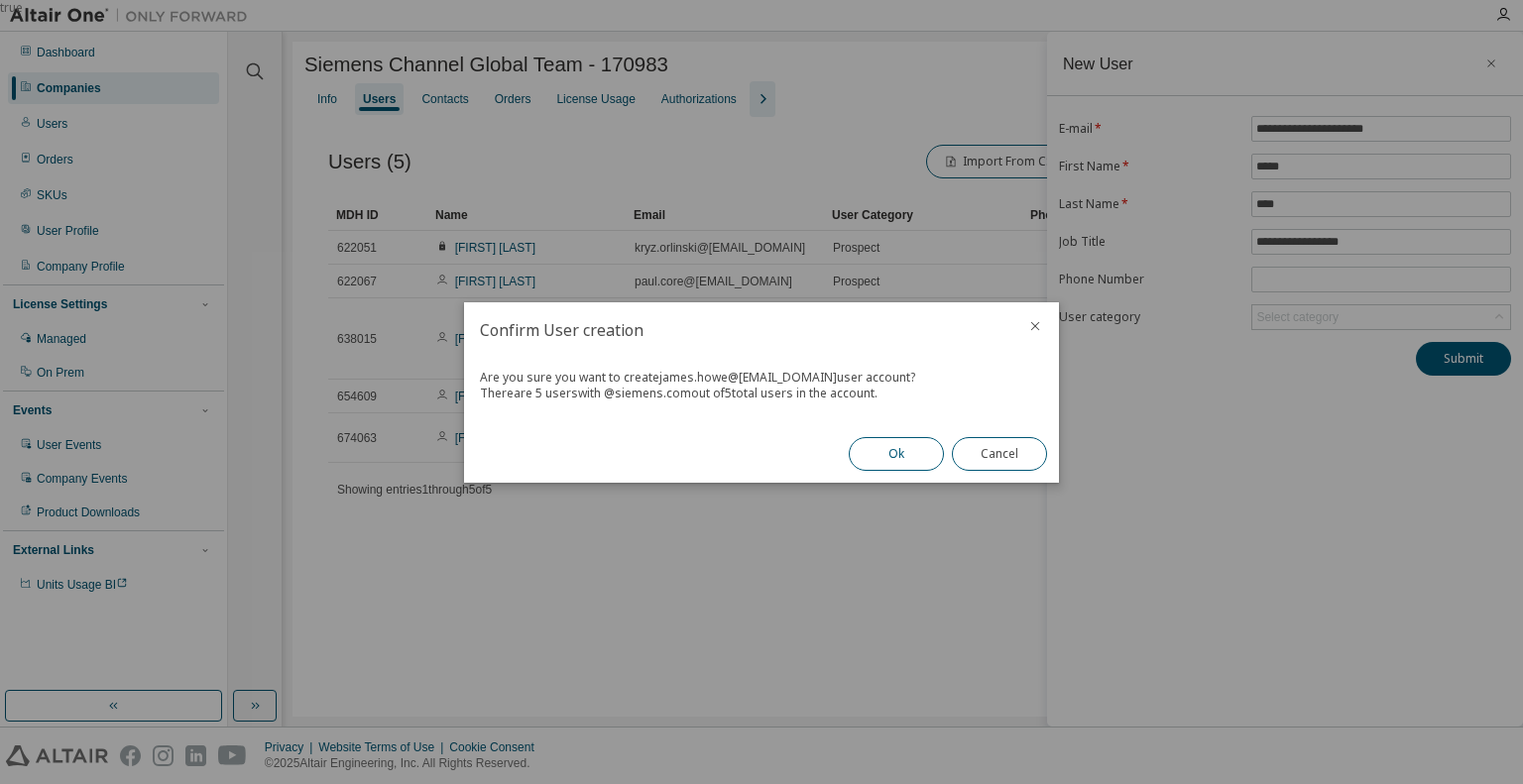 click on "Ok" at bounding box center [896, 454] 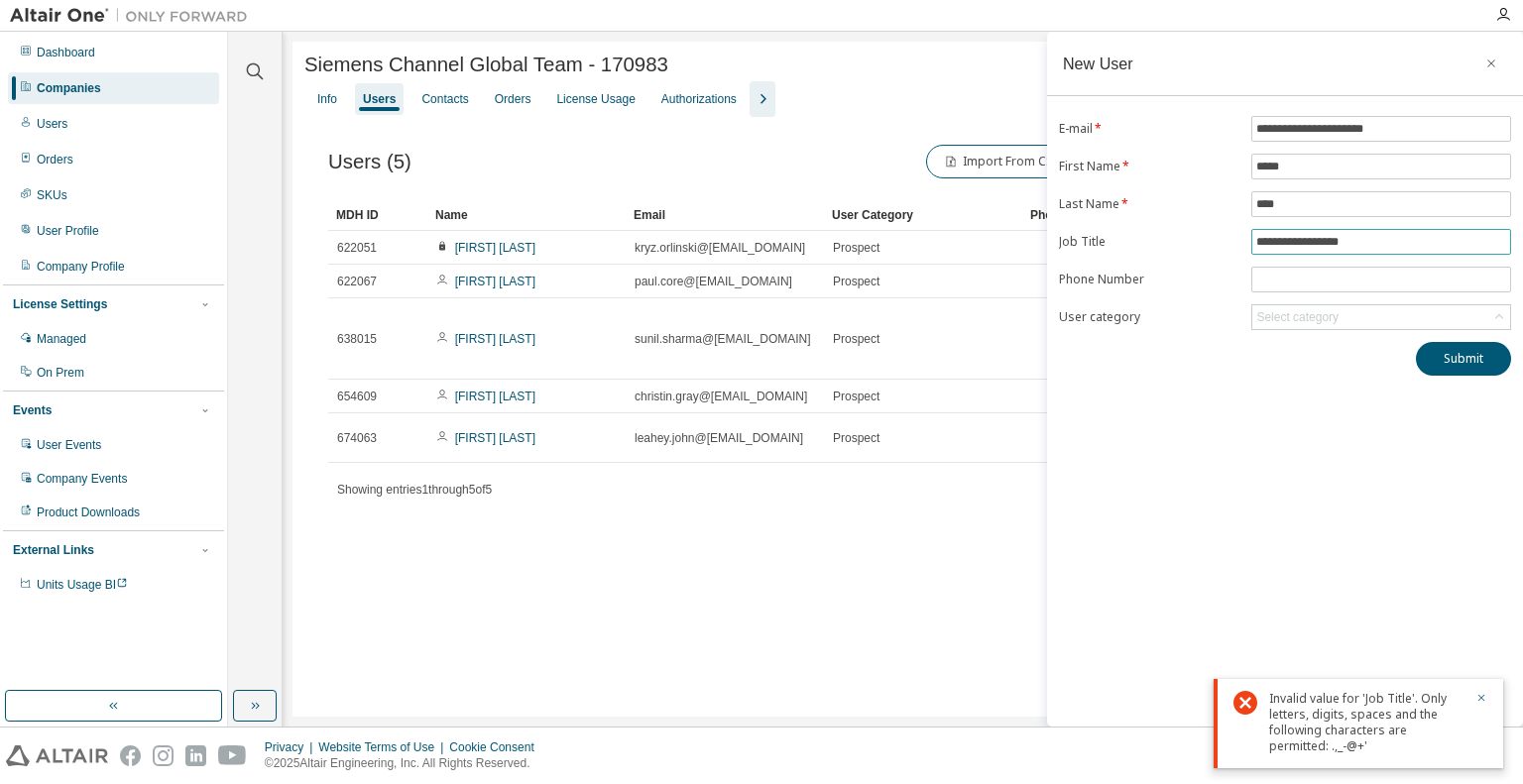 click on "**********" at bounding box center (1381, 242) 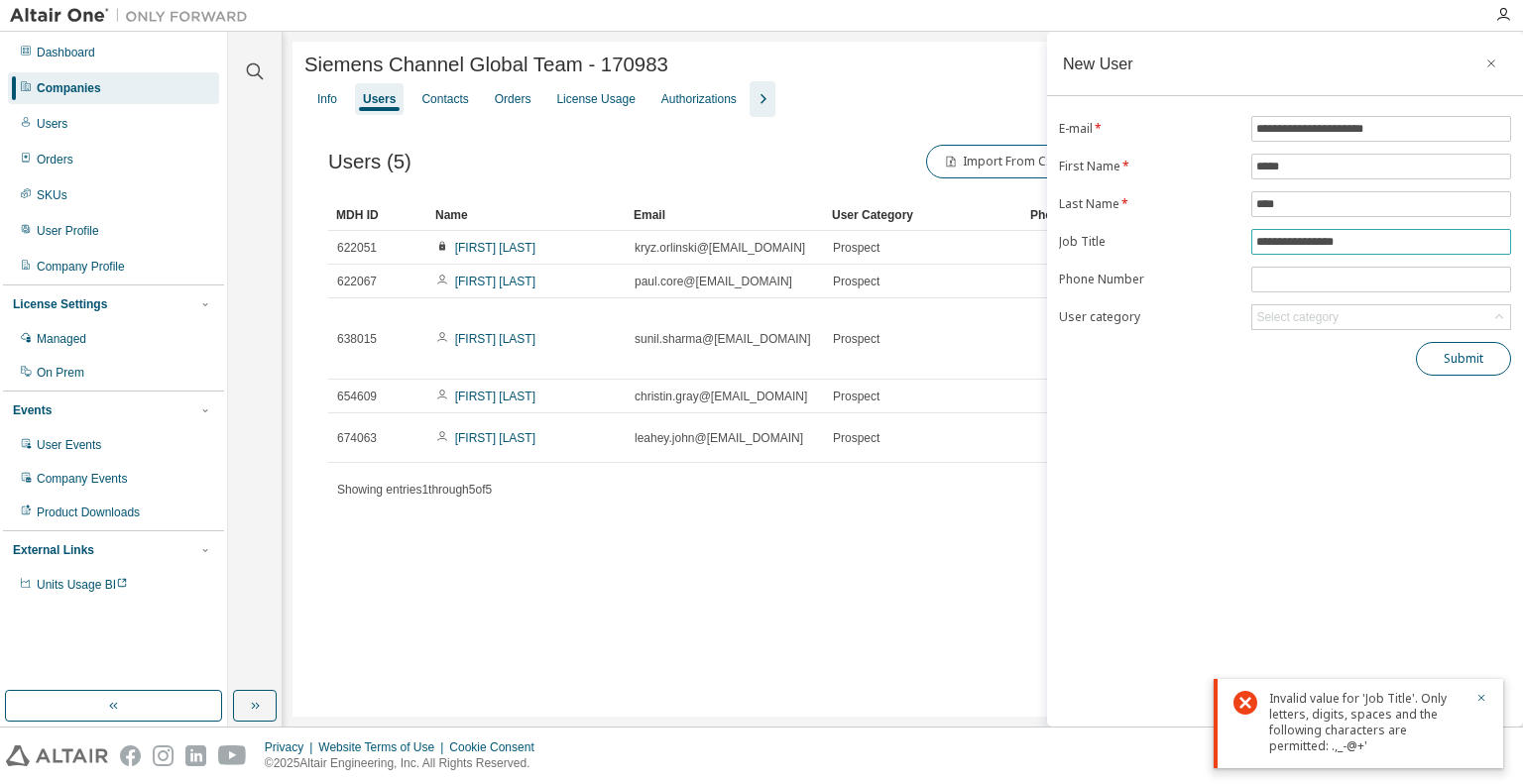 type on "**********" 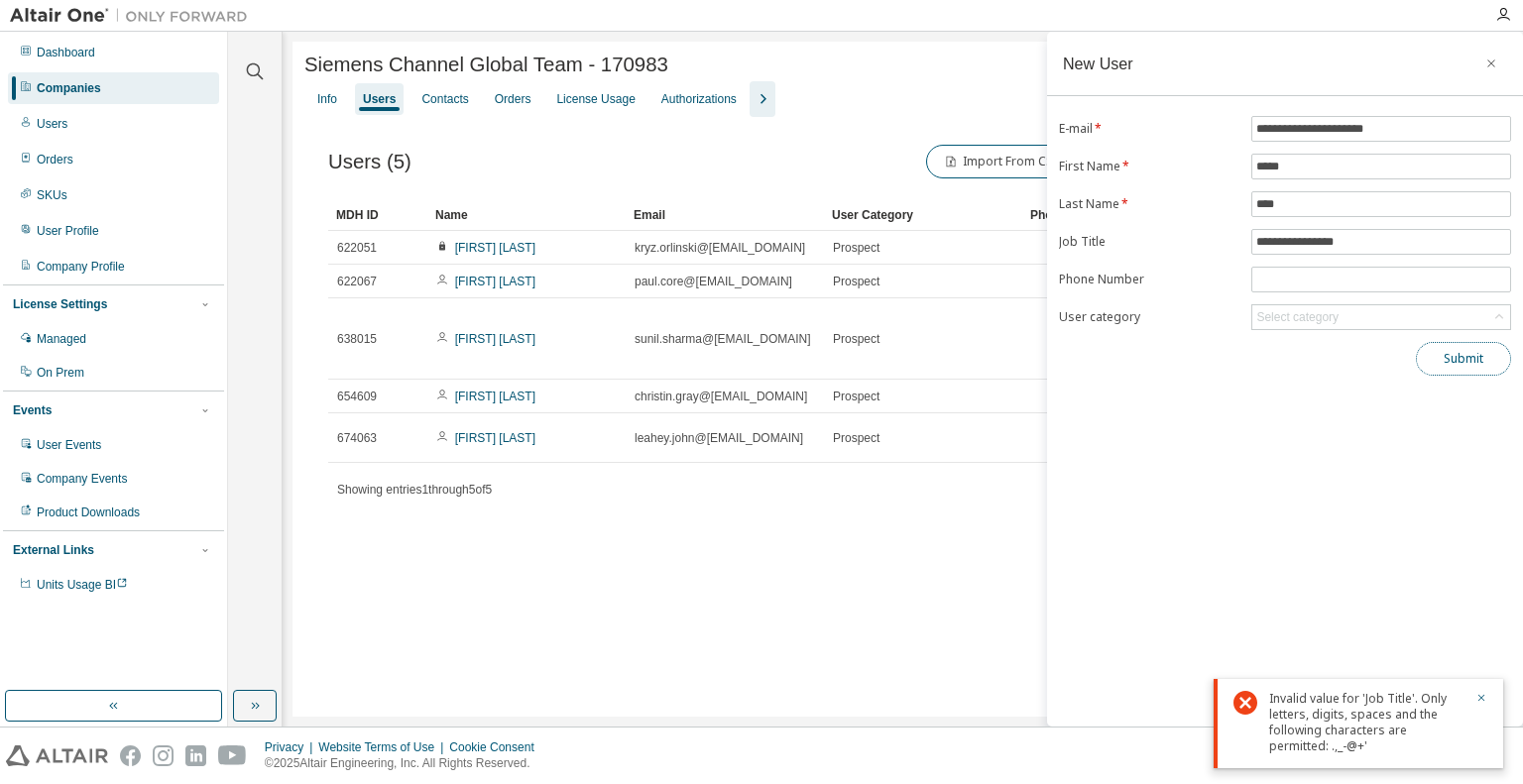 click on "Submit" at bounding box center (1464, 359) 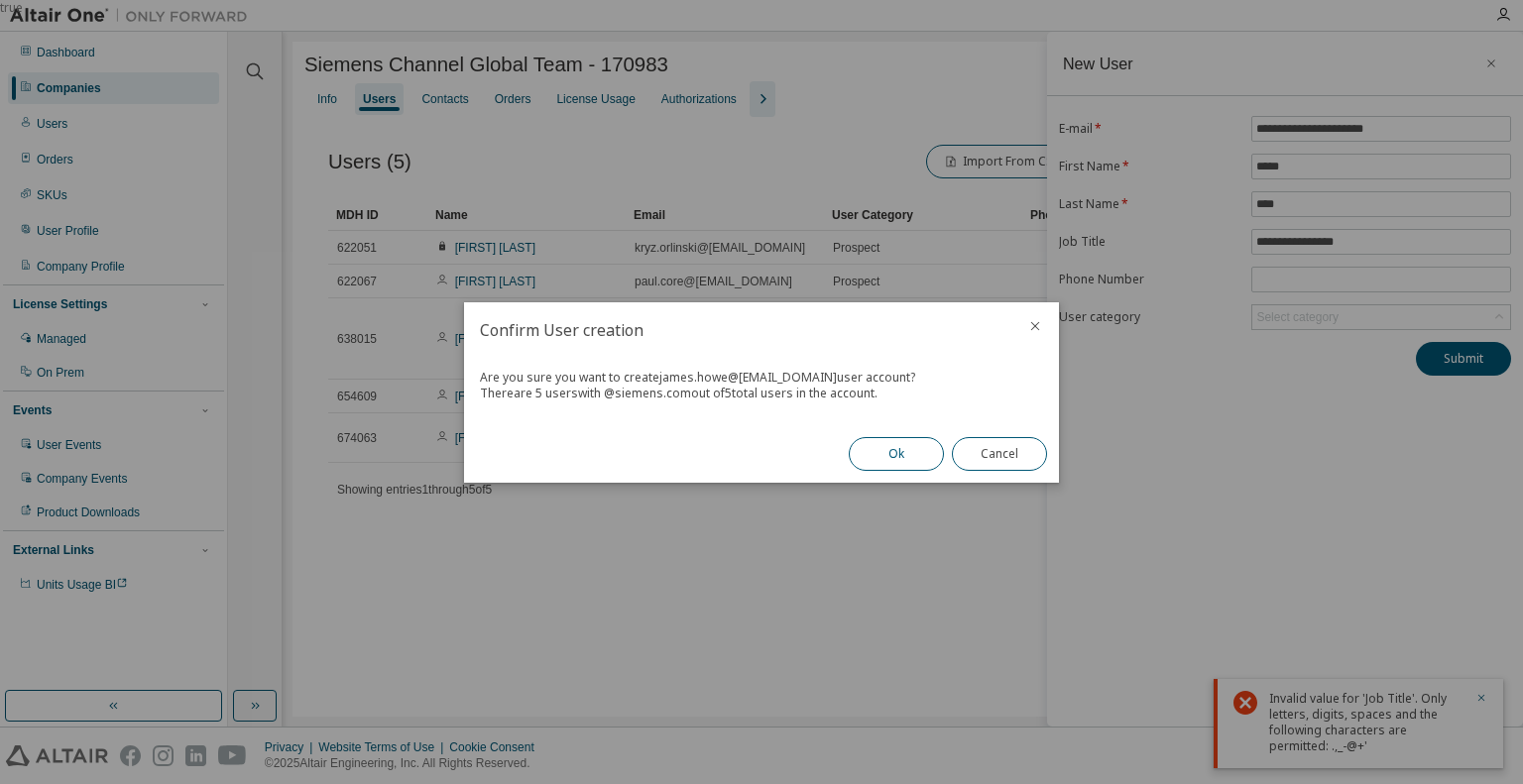 click on "Ok" at bounding box center [896, 454] 